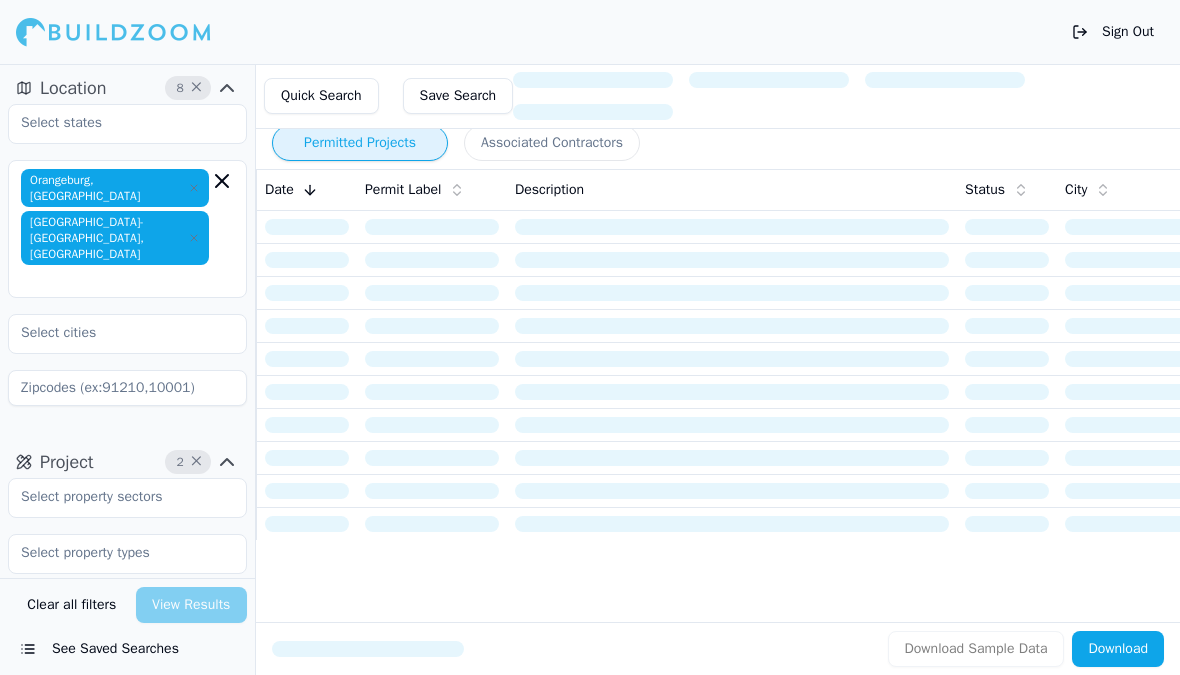 scroll, scrollTop: 0, scrollLeft: 0, axis: both 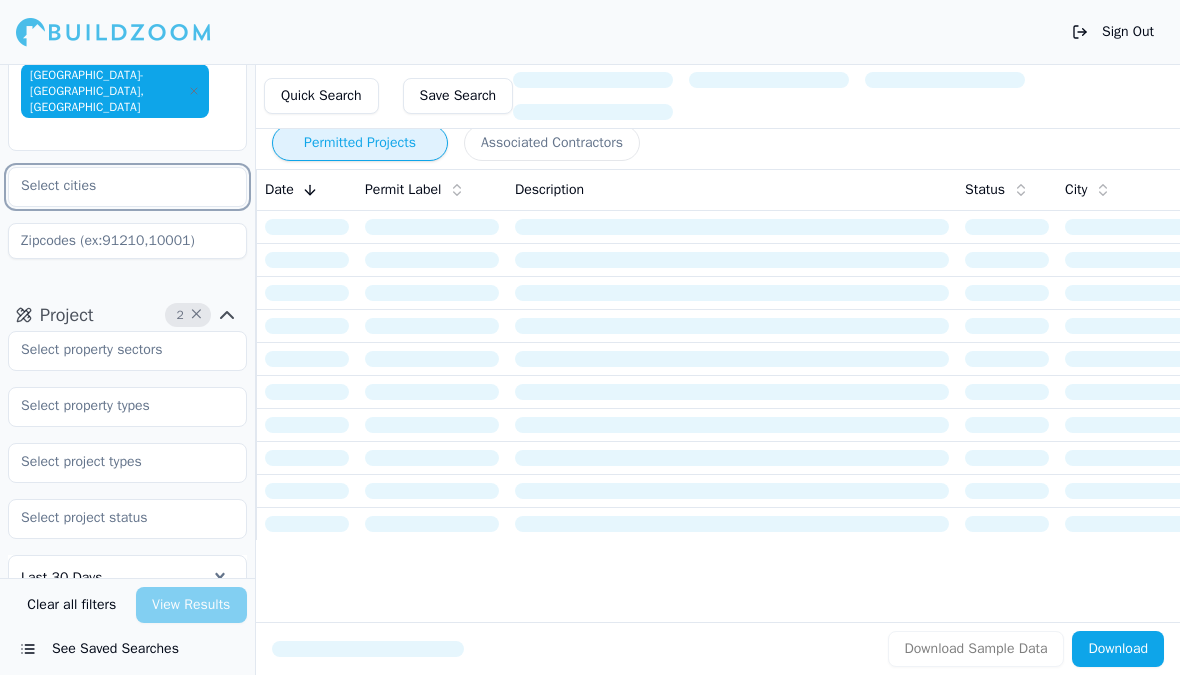 click at bounding box center [115, 186] 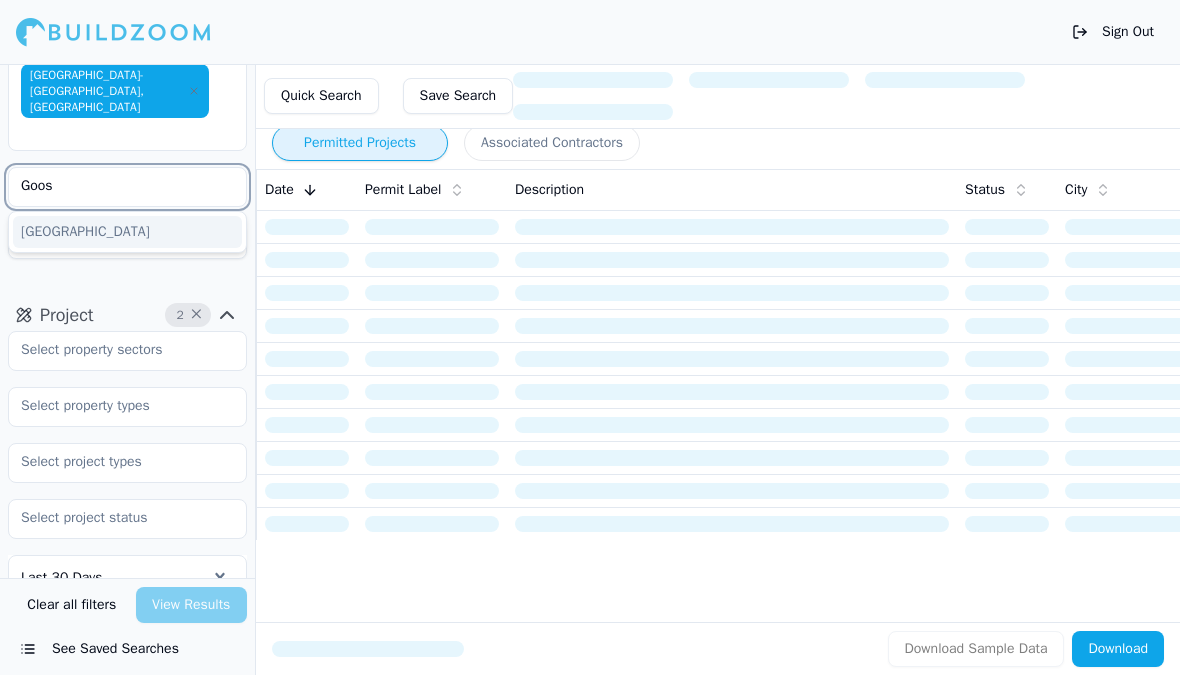 type on "Goose" 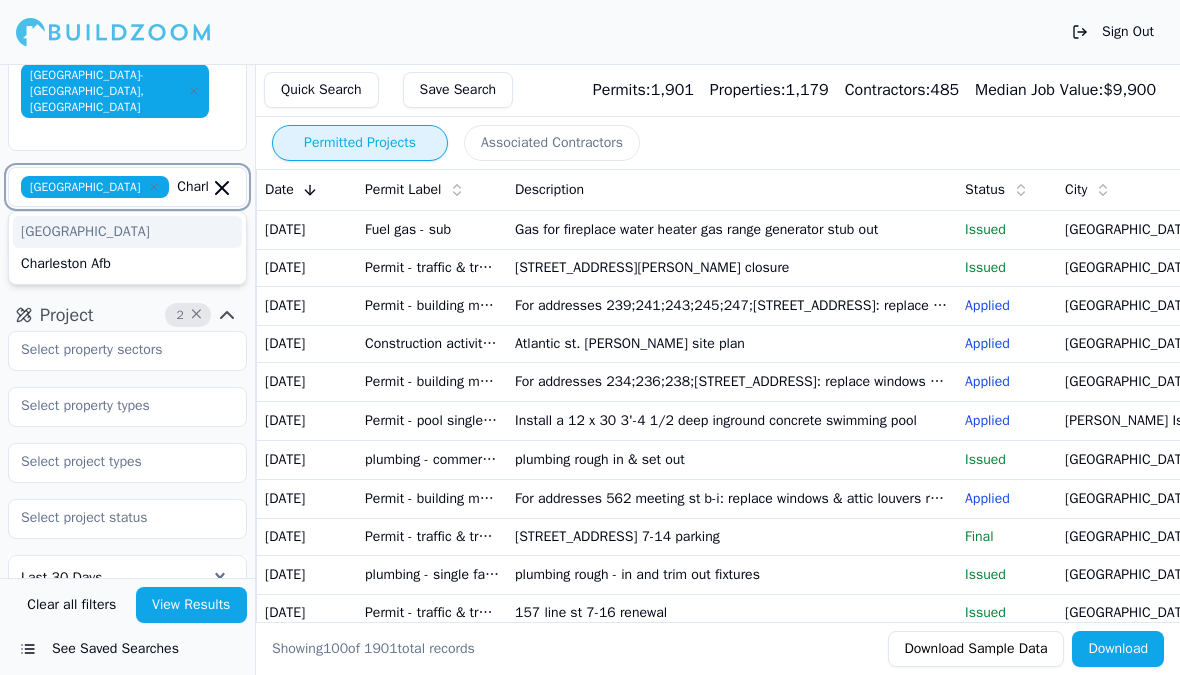 type on "[GEOGRAPHIC_DATA]" 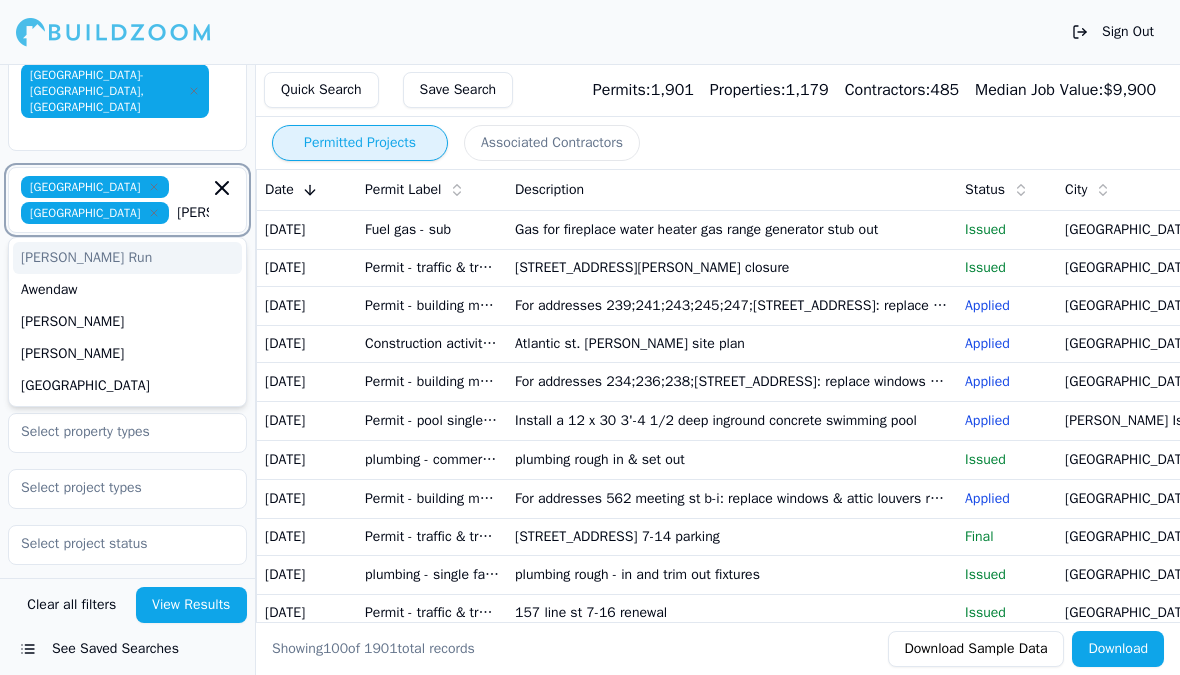 type on "[GEOGRAPHIC_DATA]" 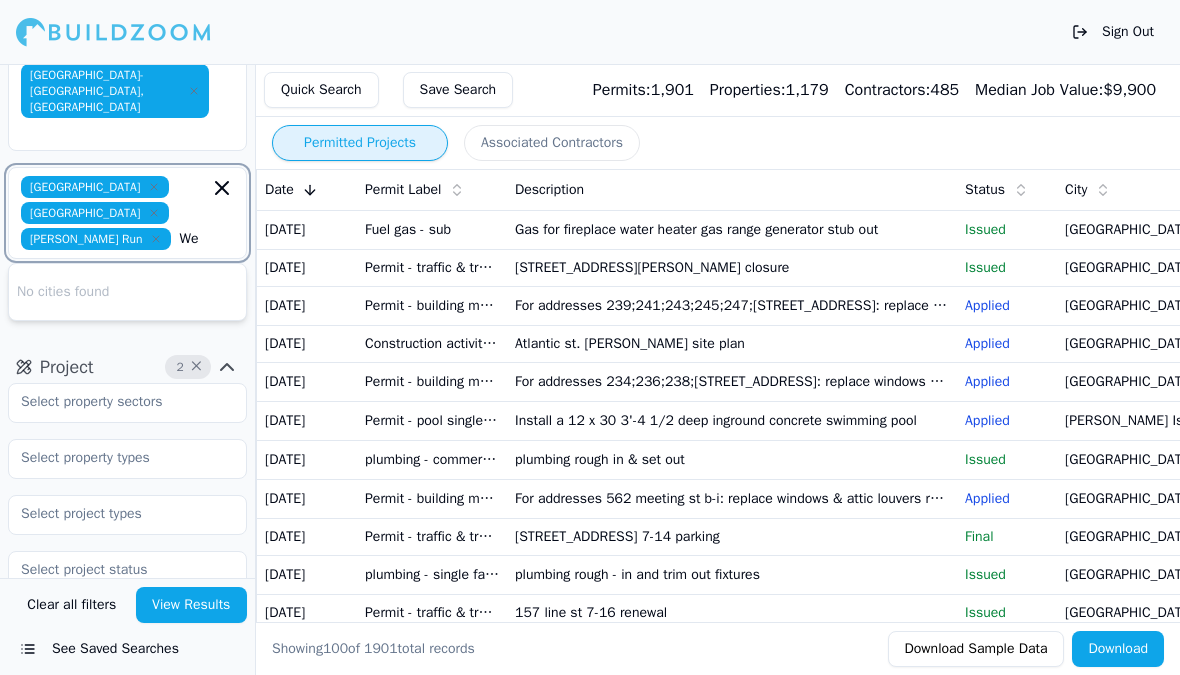 type on "W" 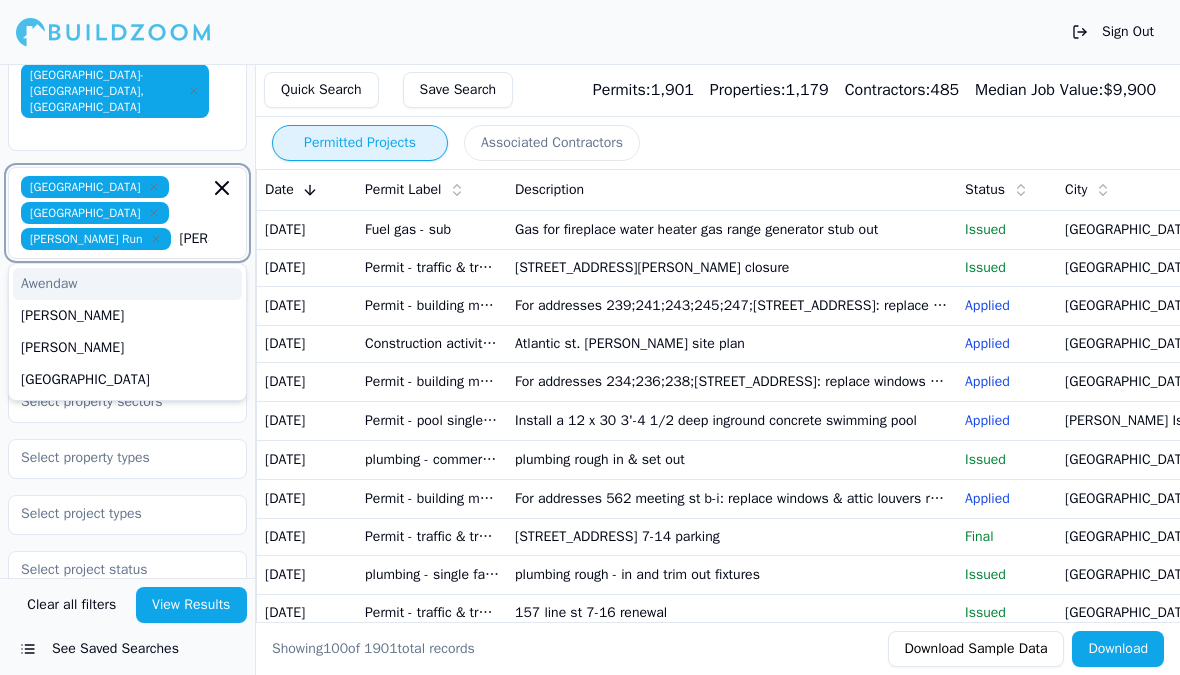type on "[GEOGRAPHIC_DATA]" 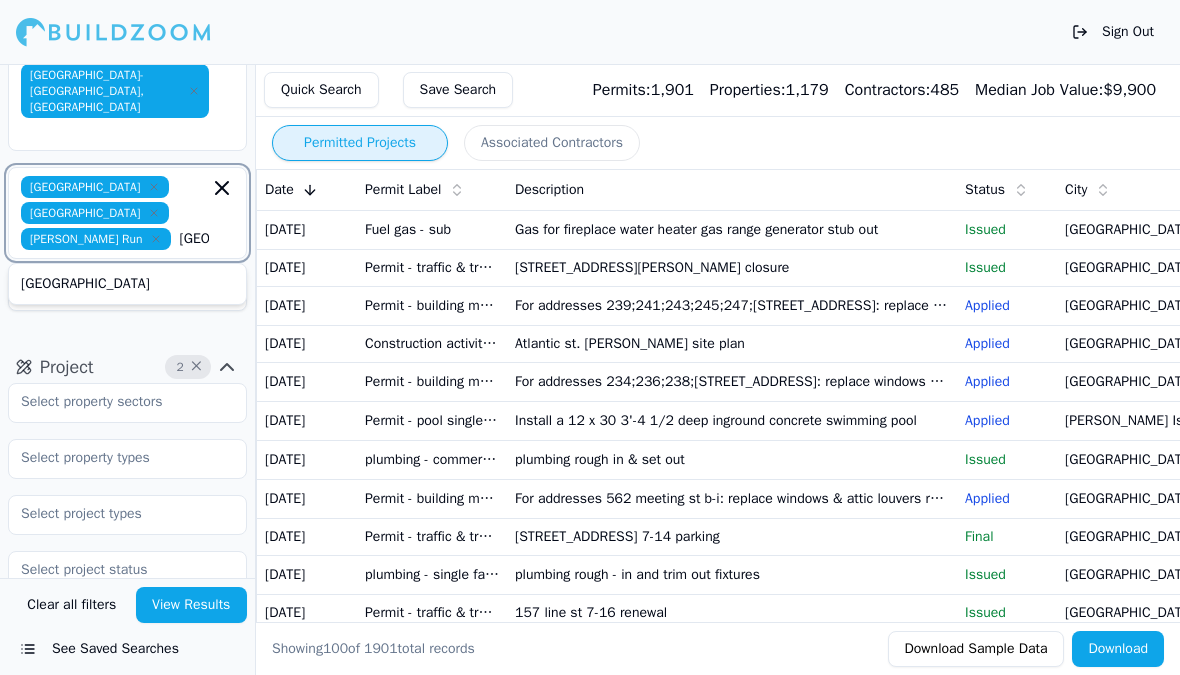 click on "[GEOGRAPHIC_DATA]" at bounding box center (127, 284) 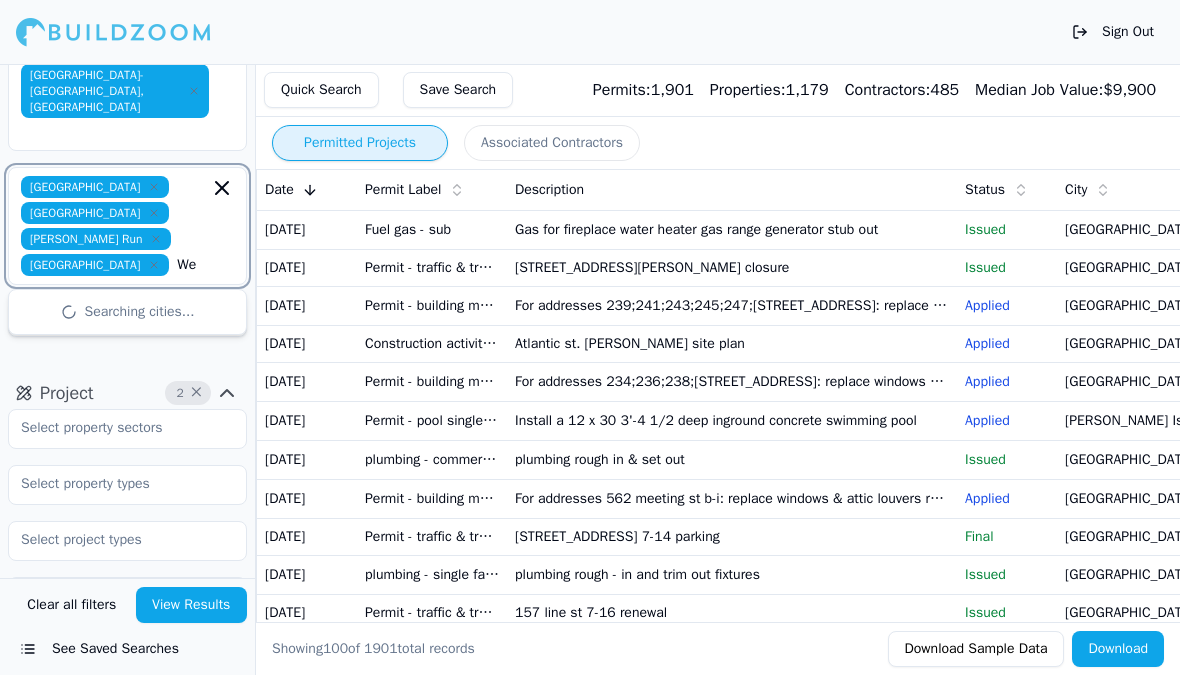 type on "W" 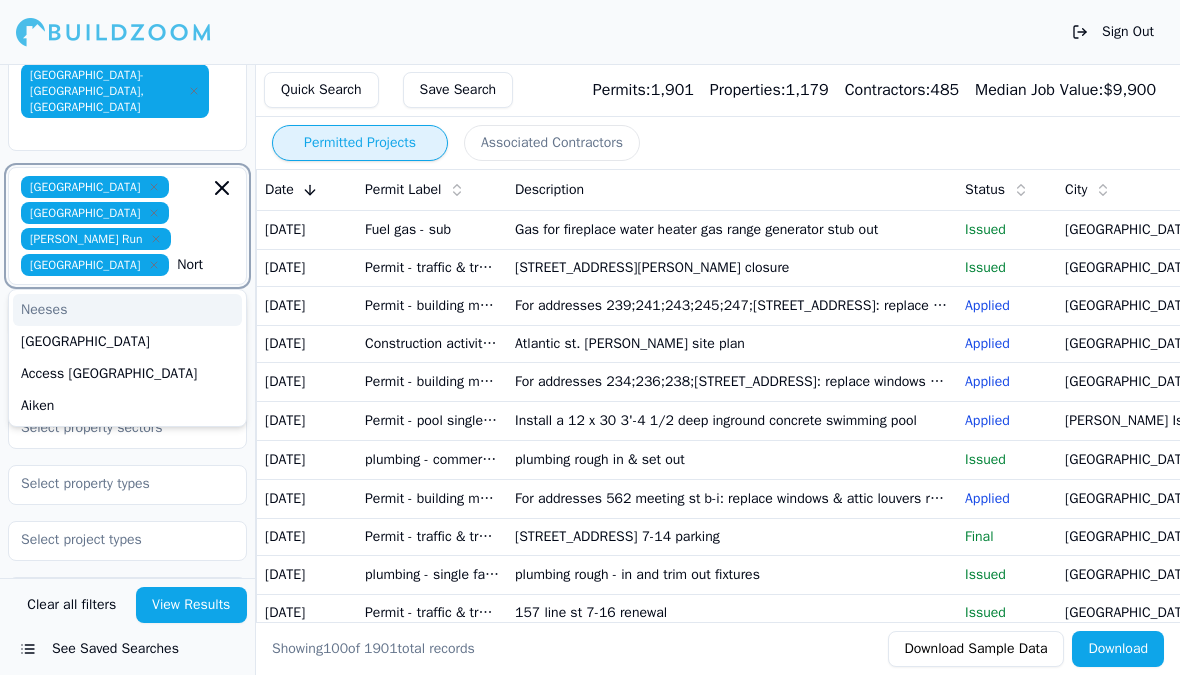 type on "North" 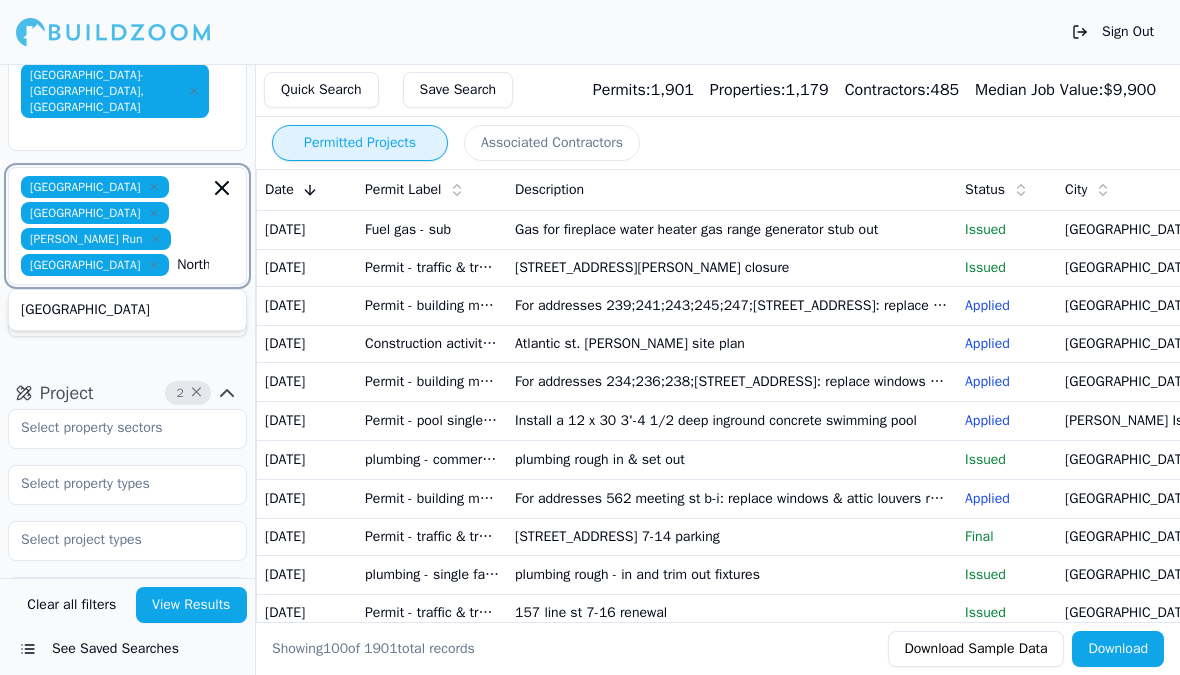 click on "[GEOGRAPHIC_DATA]" at bounding box center (127, 310) 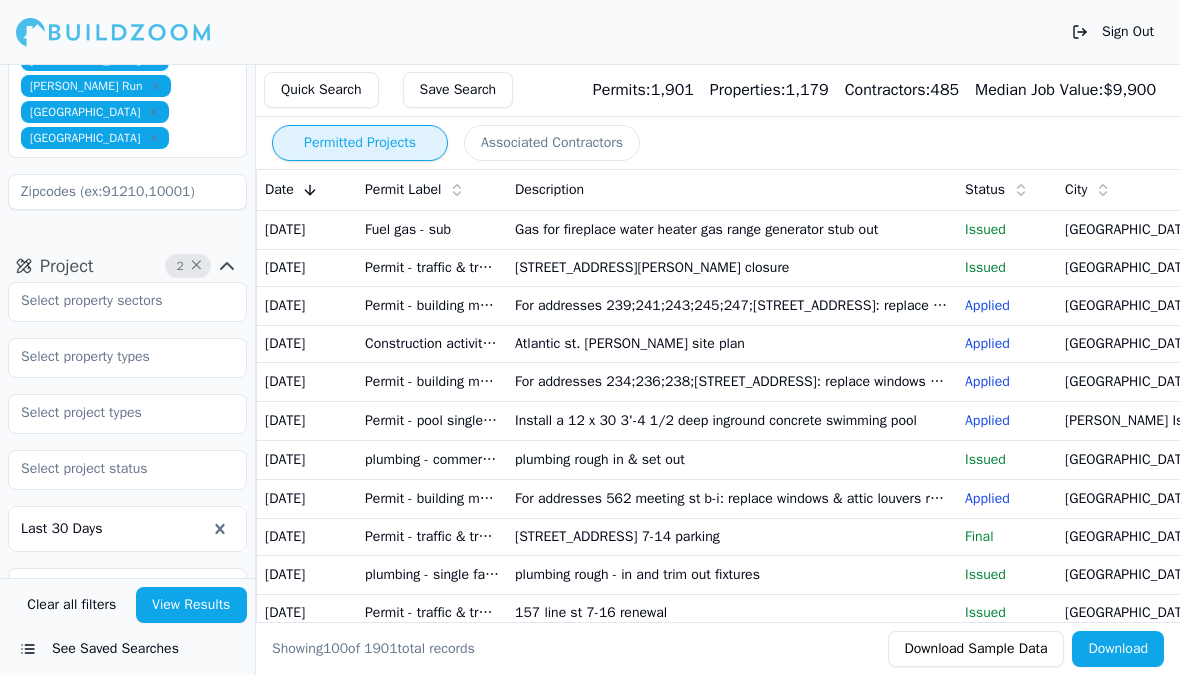 scroll, scrollTop: 339, scrollLeft: 0, axis: vertical 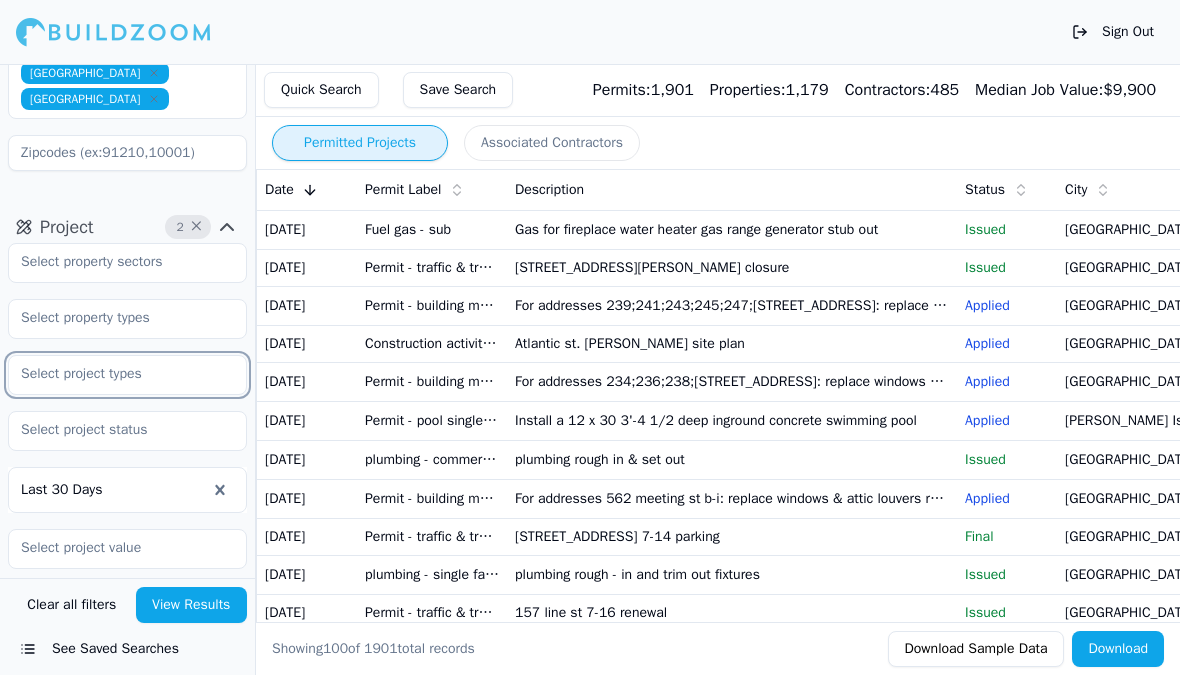 click at bounding box center [115, 374] 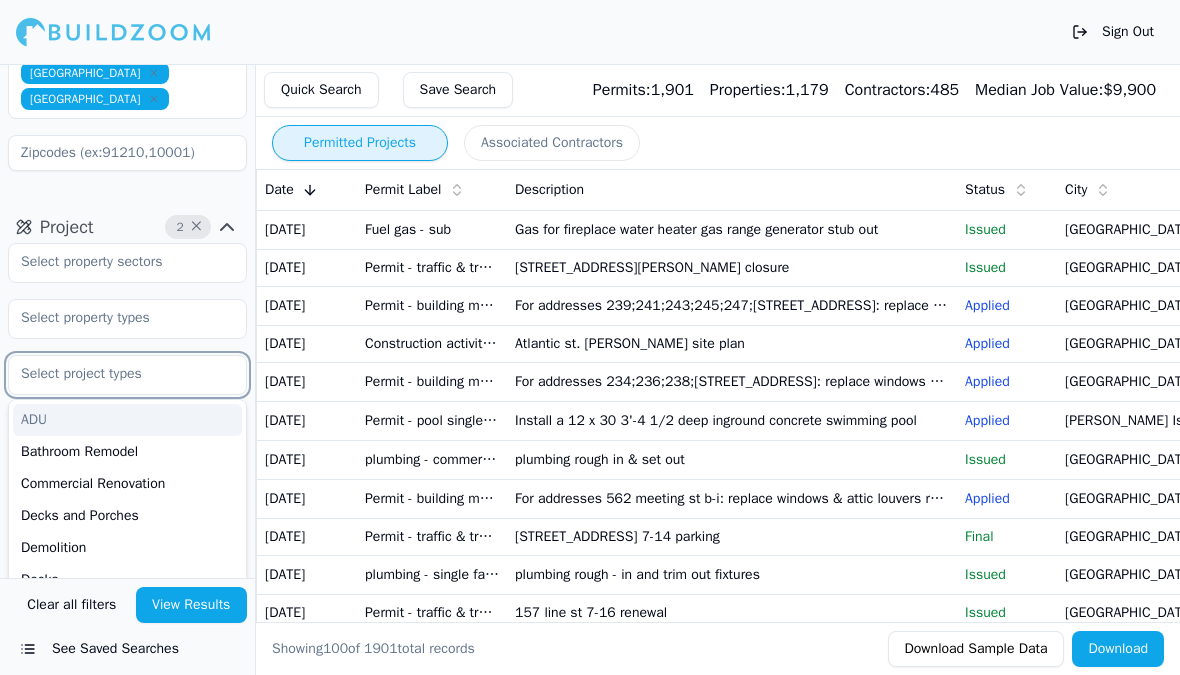 click on "Bathroom Remodel" at bounding box center [127, 452] 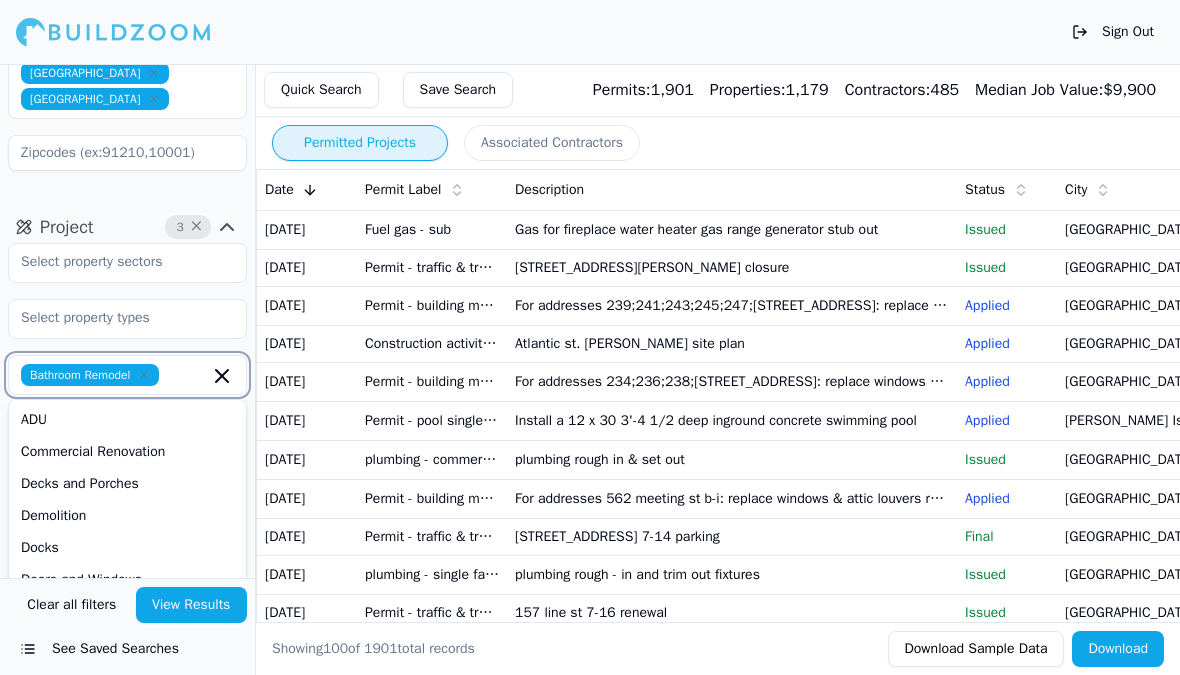 click on "Commercial Renovation" at bounding box center (127, 452) 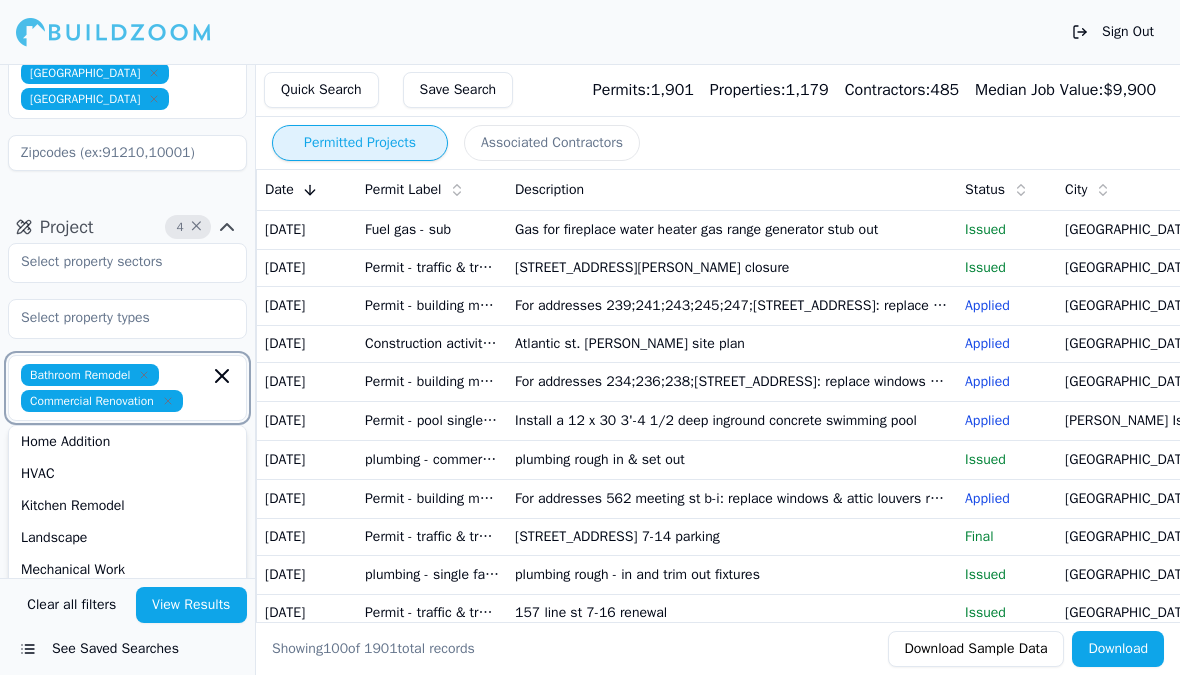 scroll, scrollTop: 356, scrollLeft: 0, axis: vertical 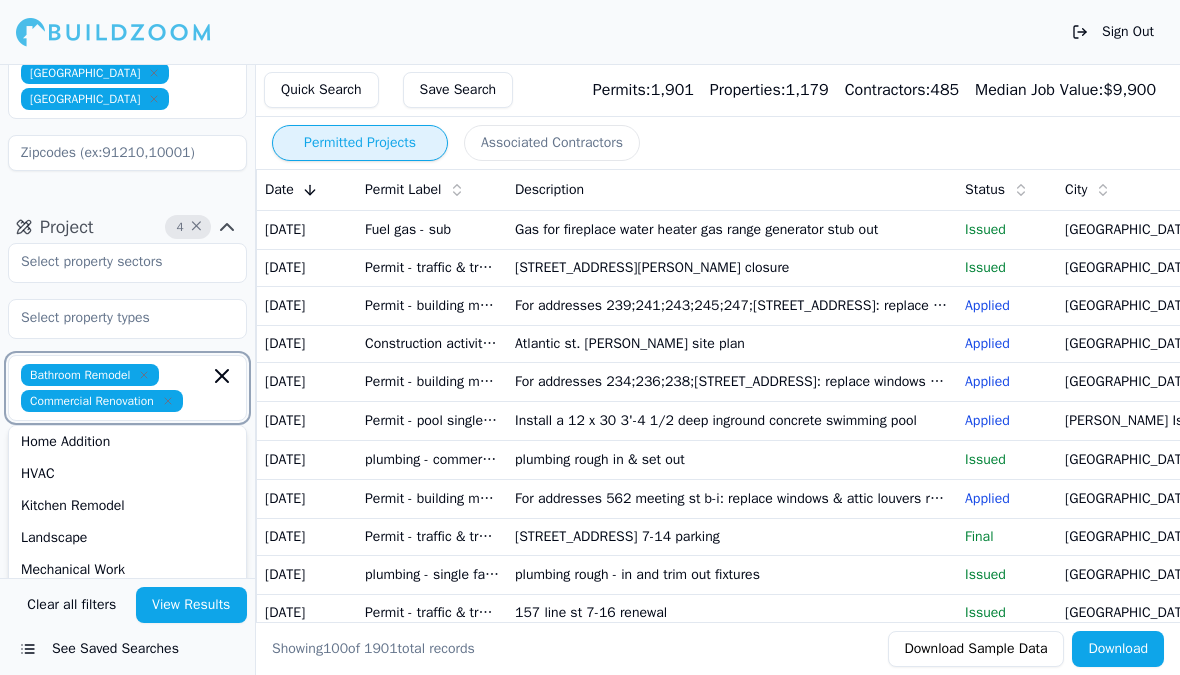 click on "Home Addition" at bounding box center (127, 442) 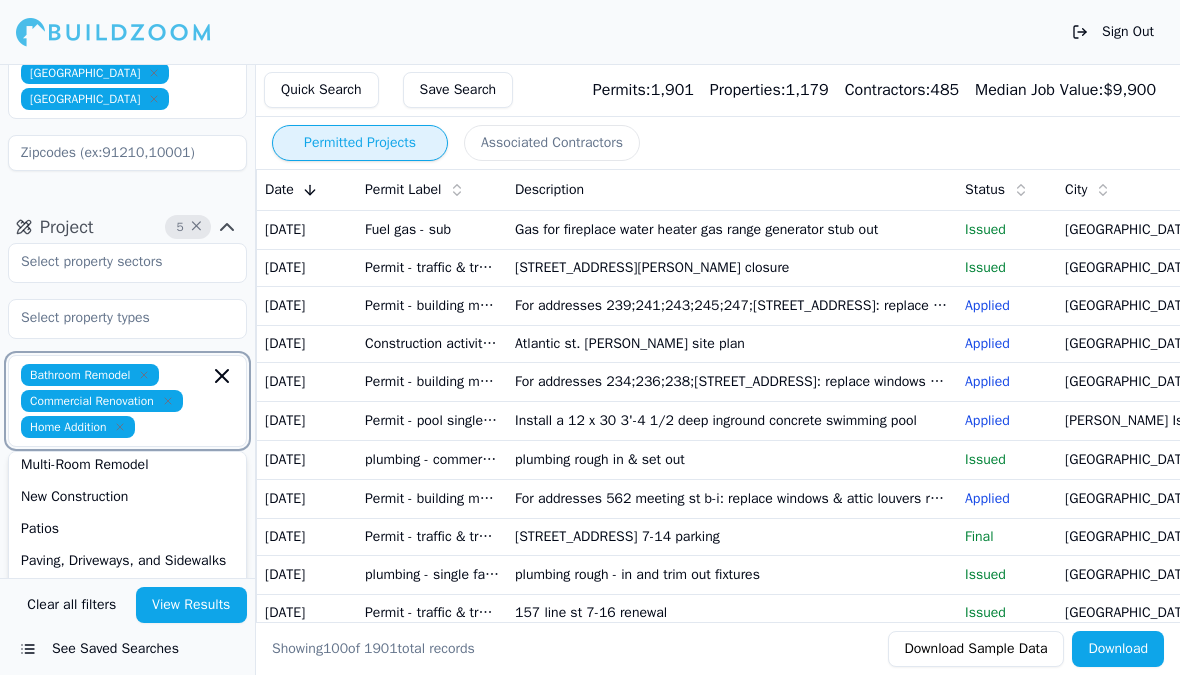 scroll, scrollTop: 521, scrollLeft: 0, axis: vertical 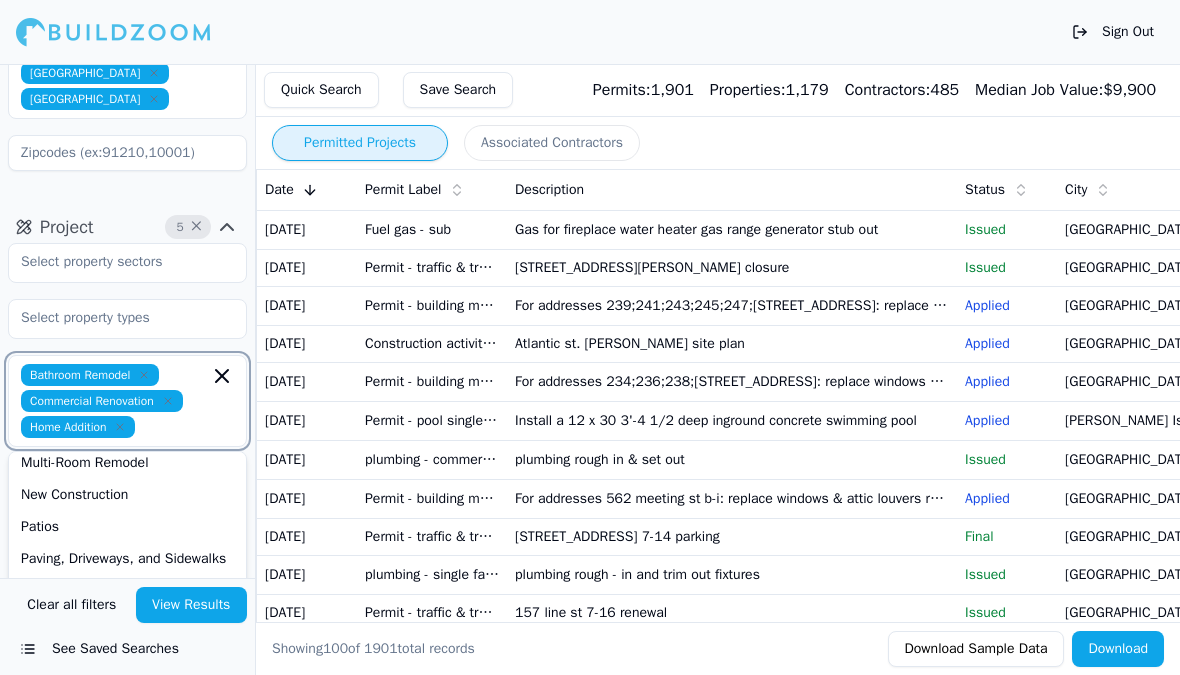 click on "New Construction" at bounding box center (127, 495) 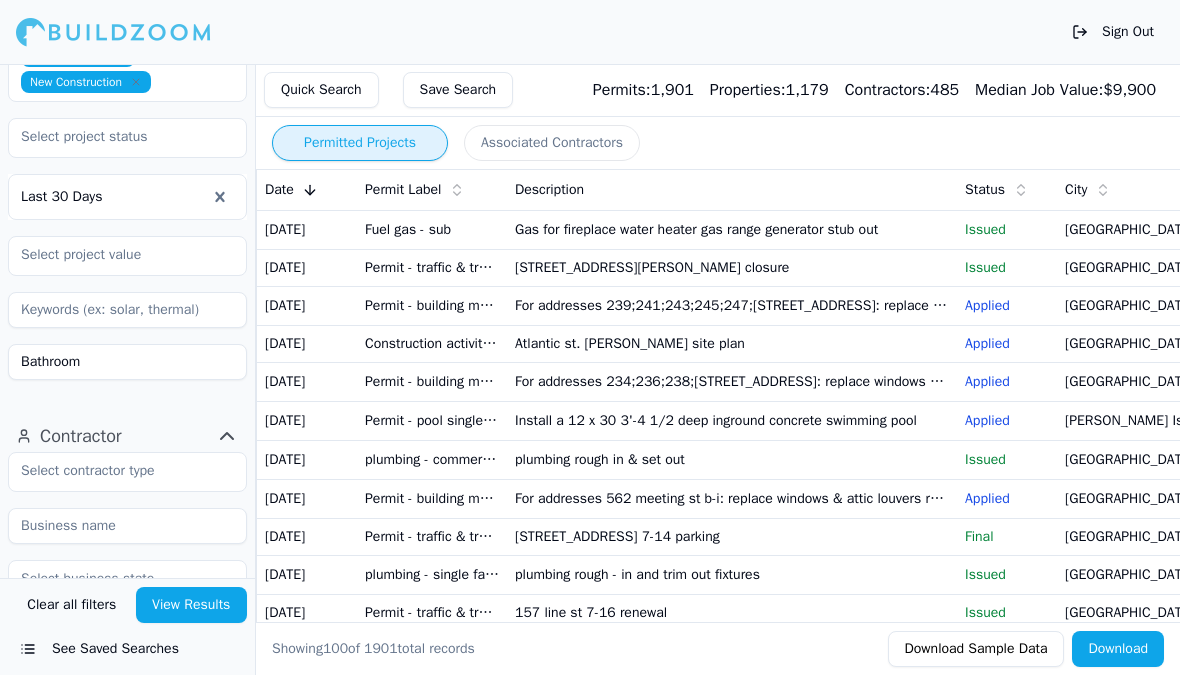 scroll, scrollTop: 720, scrollLeft: 0, axis: vertical 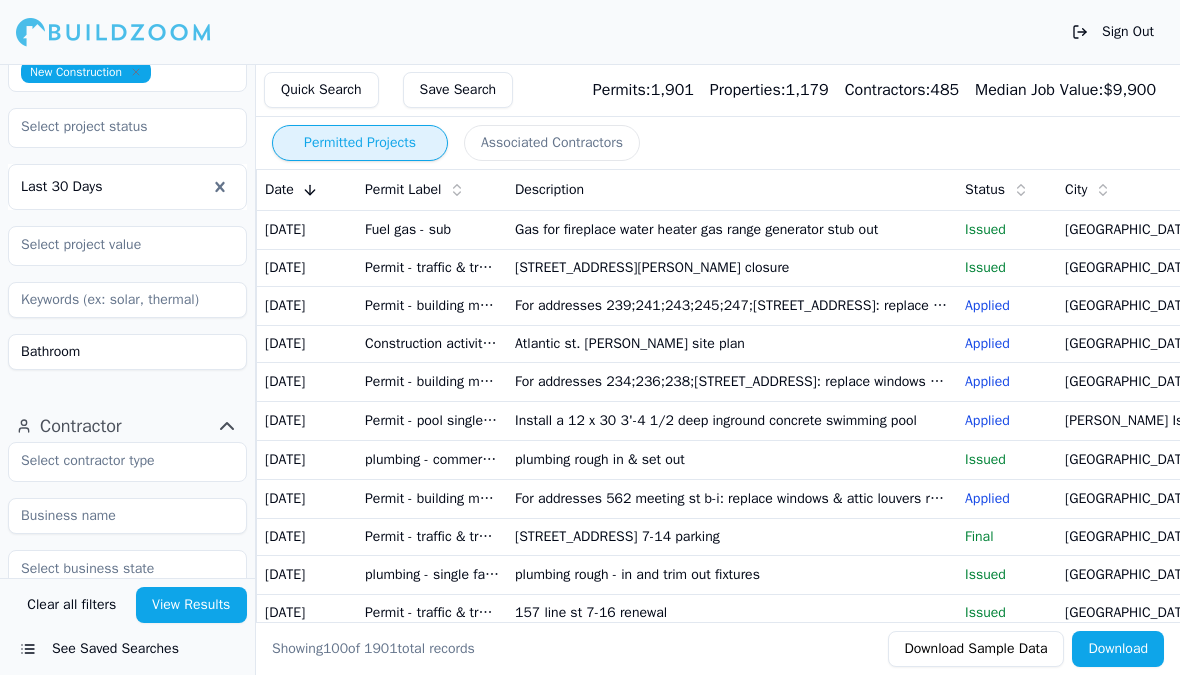 click on "View Results" at bounding box center [192, 605] 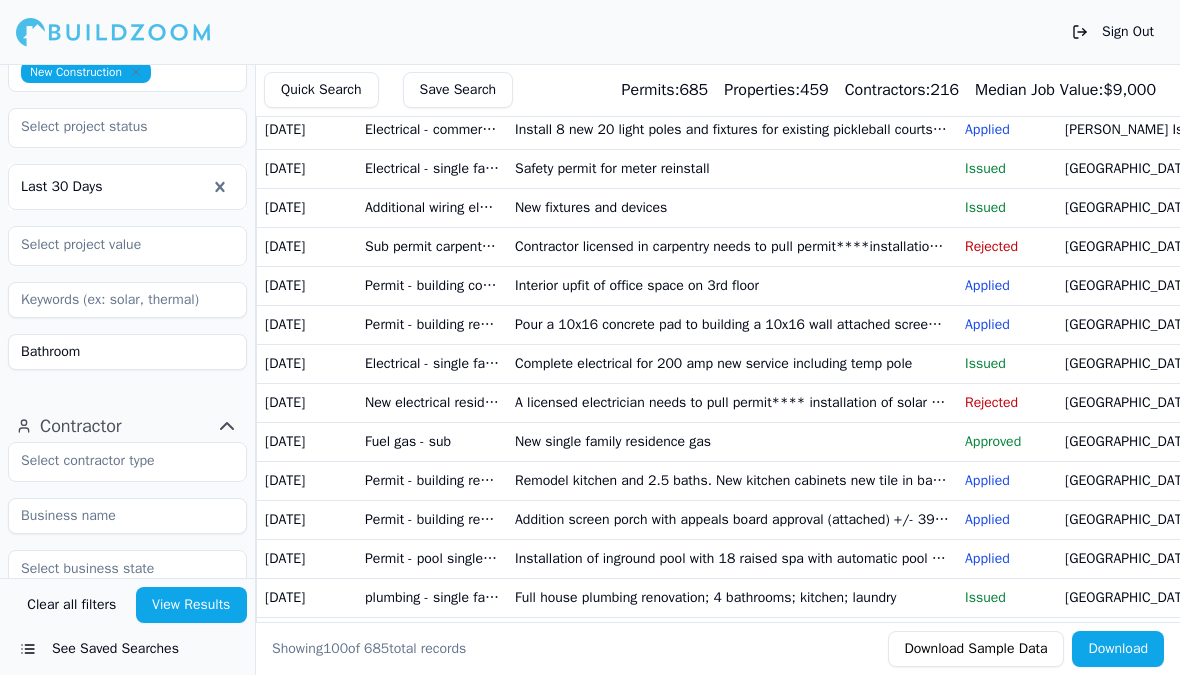scroll, scrollTop: 181, scrollLeft: 0, axis: vertical 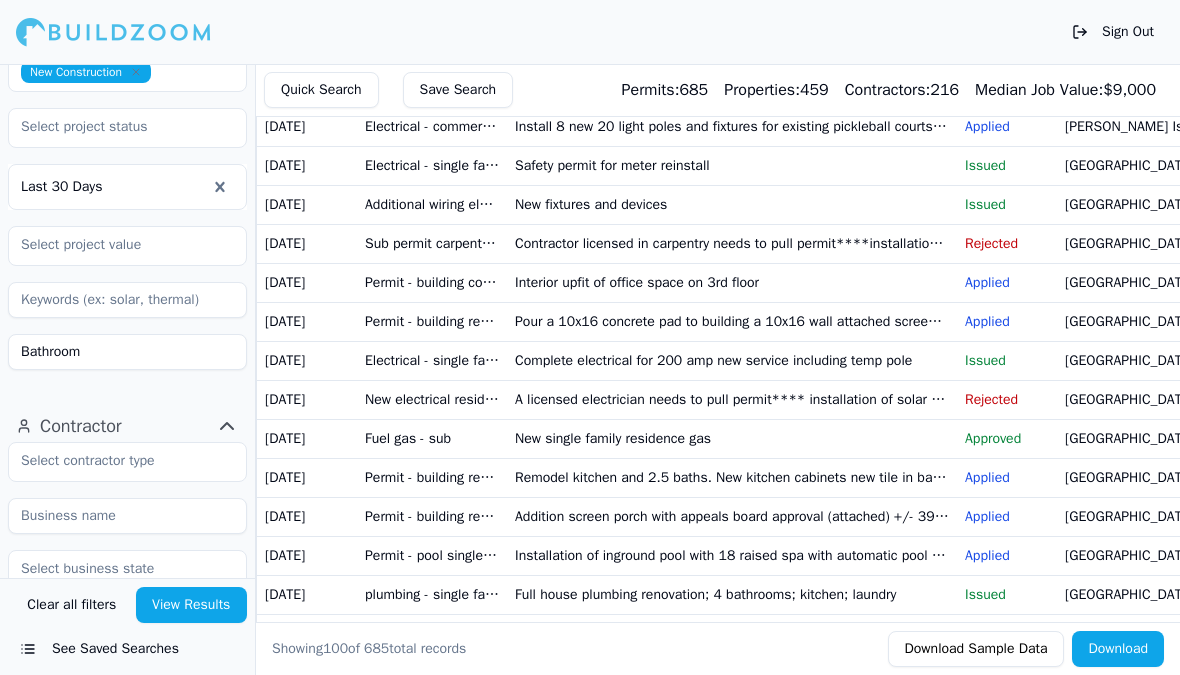 click on "Remodel kitchen and 2.5 baths. New kitchen cabinets new tile in bathrooms new plumbing fixtures new light fixtures change switches and outlets as needed. New lvp flooring. Paint interior" at bounding box center [732, 477] 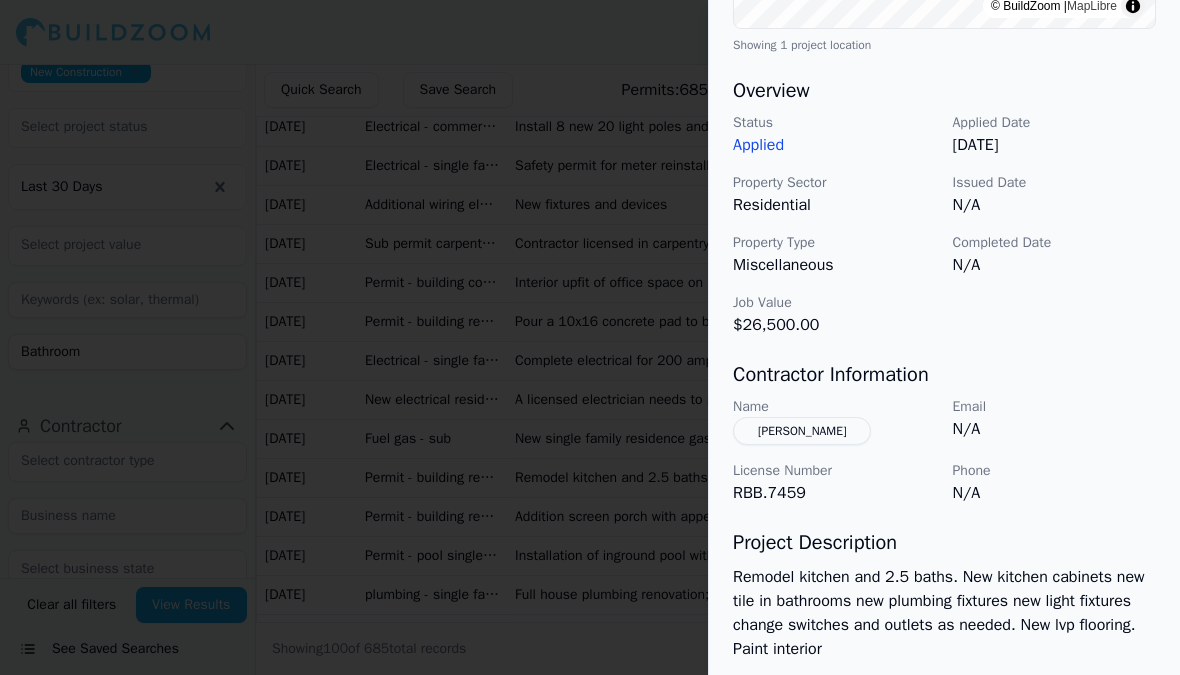 scroll, scrollTop: 549, scrollLeft: 0, axis: vertical 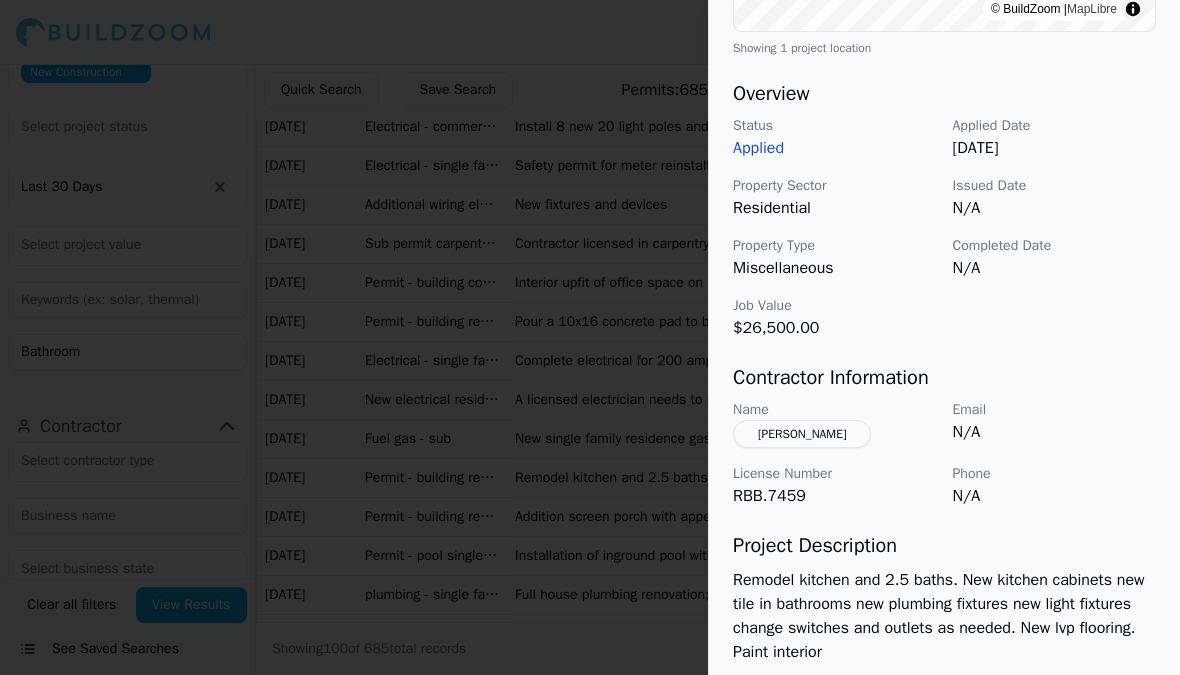 click at bounding box center [590, 337] 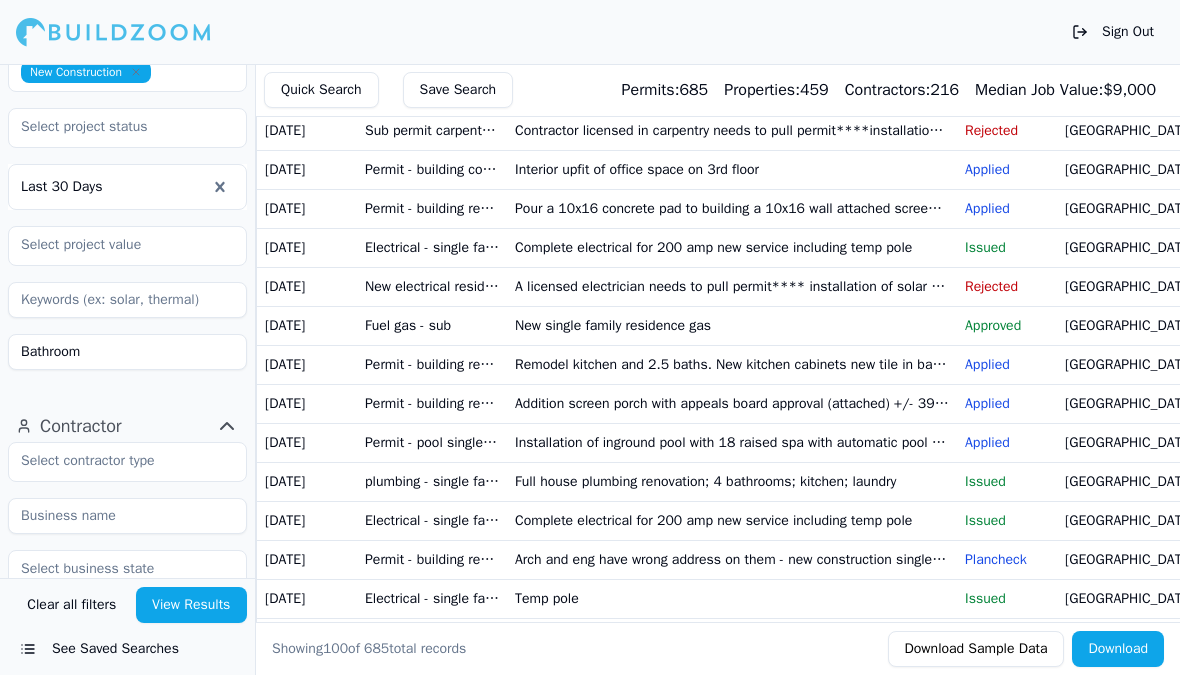 scroll, scrollTop: 295, scrollLeft: 0, axis: vertical 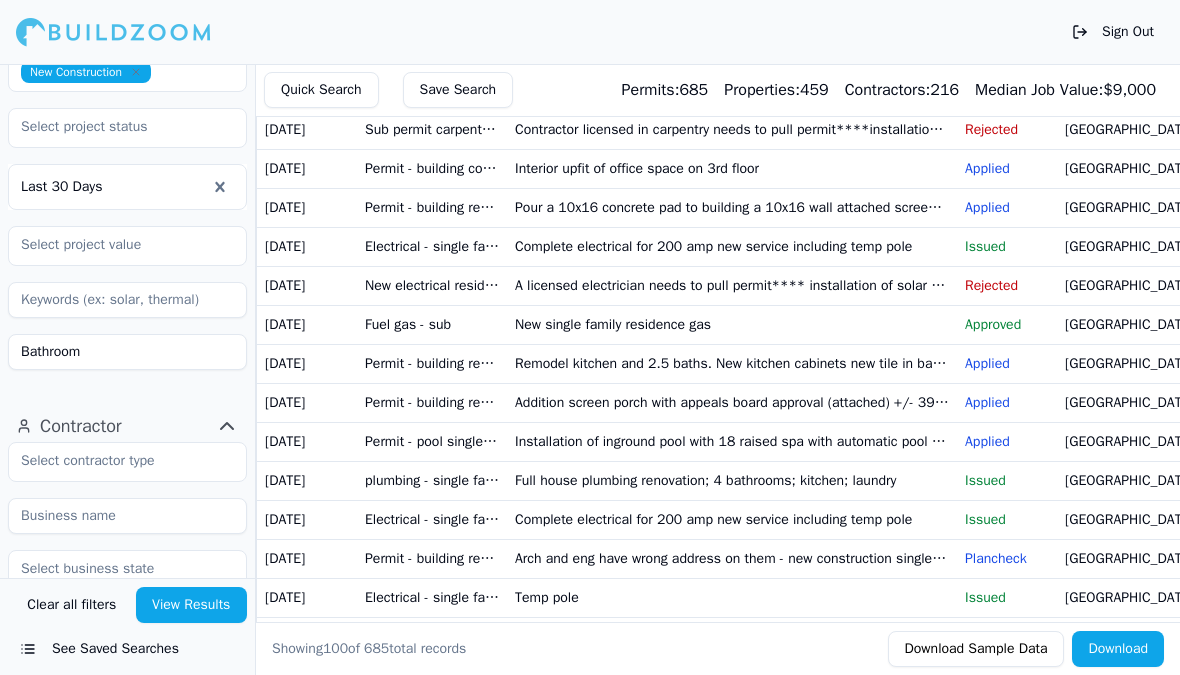 click on "Full house plumbing renovation; 4 bathrooms; kitchen; laundry" at bounding box center (732, 480) 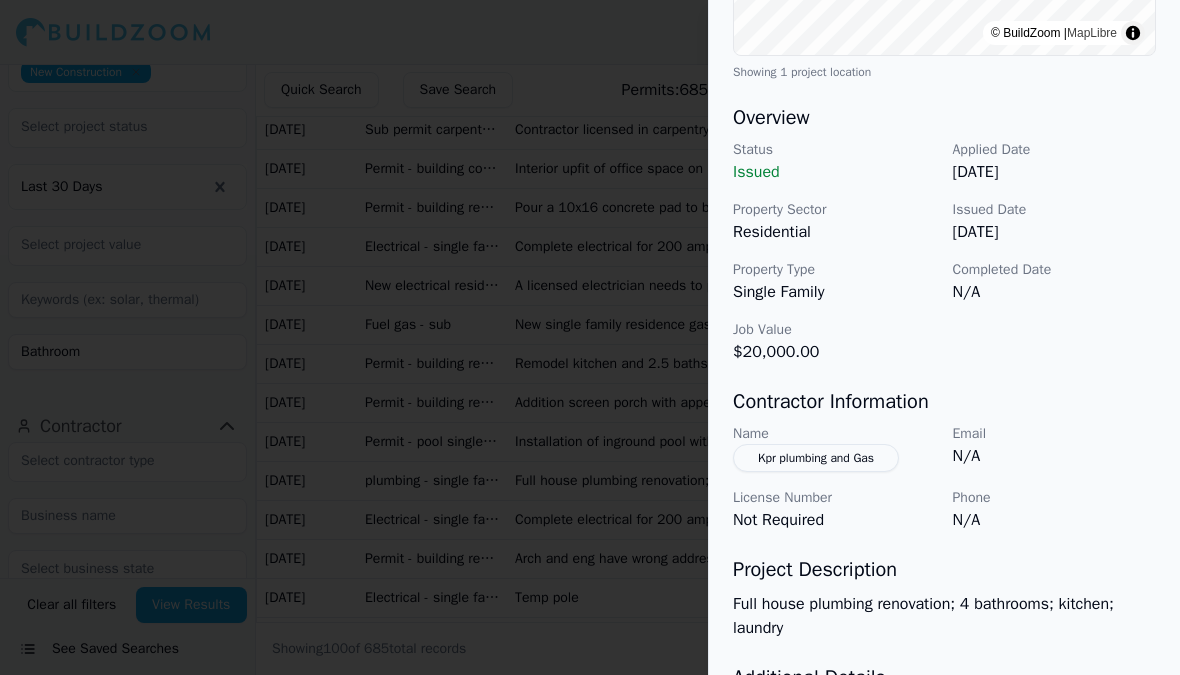 scroll, scrollTop: 523, scrollLeft: 0, axis: vertical 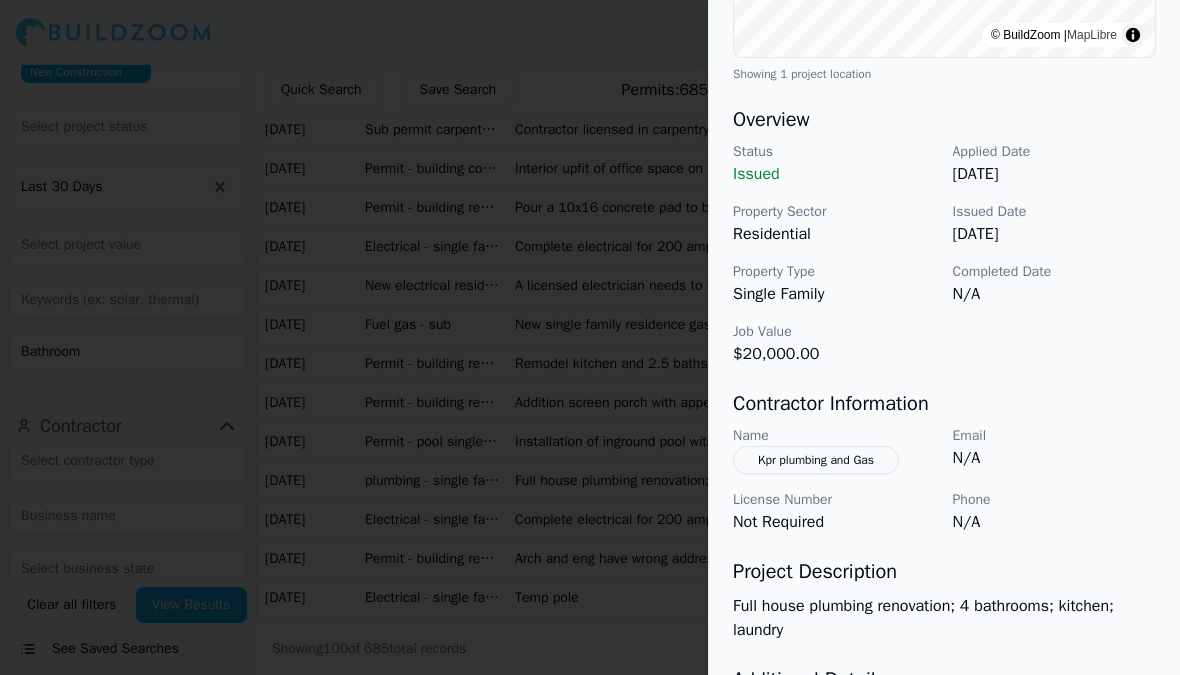 click at bounding box center [590, 337] 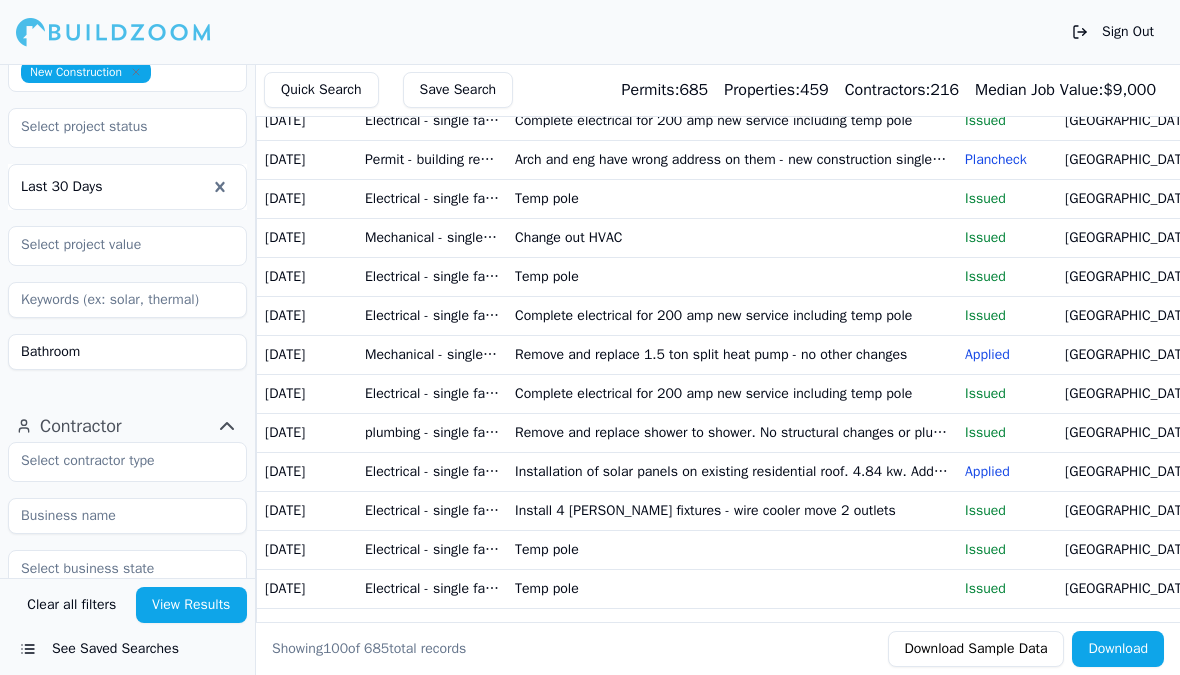 scroll, scrollTop: 700, scrollLeft: 0, axis: vertical 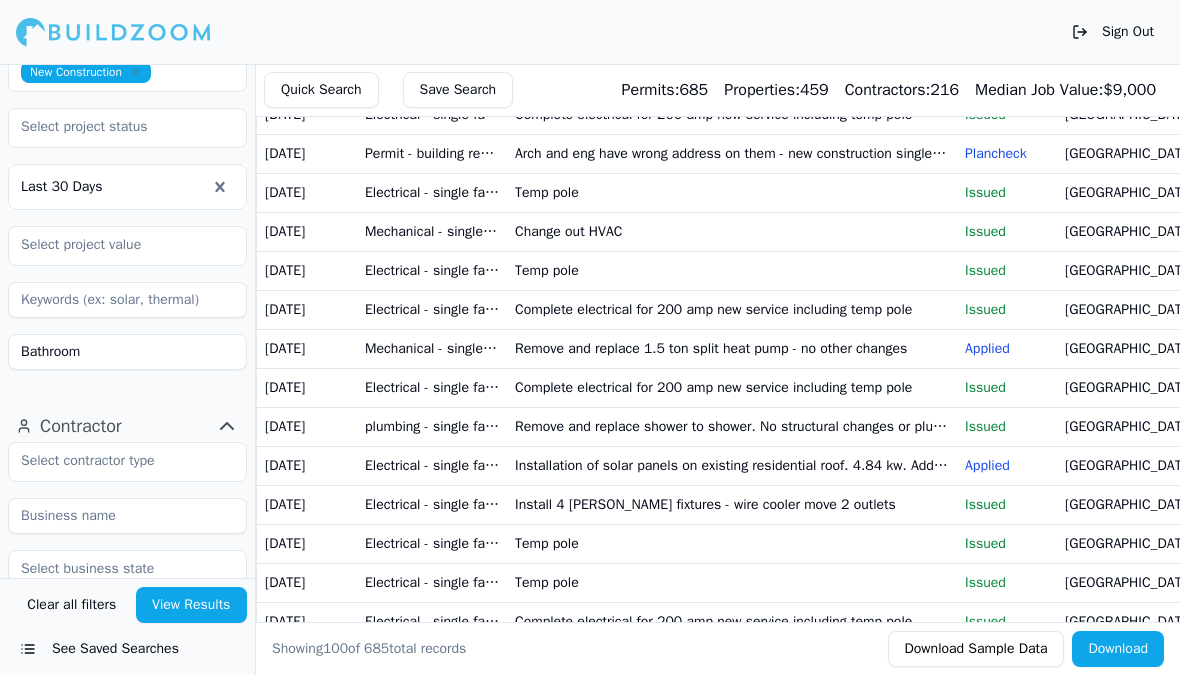 click on "Remove and replace shower to shower. No structural changes or plumbing relocation" at bounding box center [732, 426] 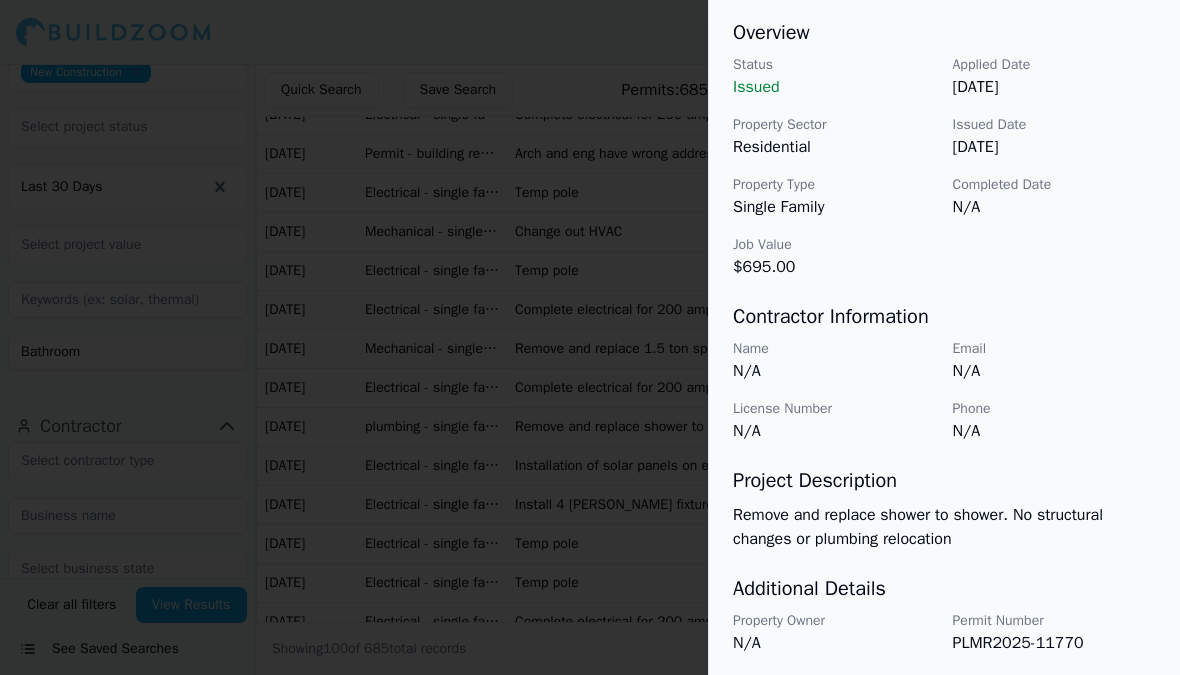 scroll, scrollTop: 608, scrollLeft: 0, axis: vertical 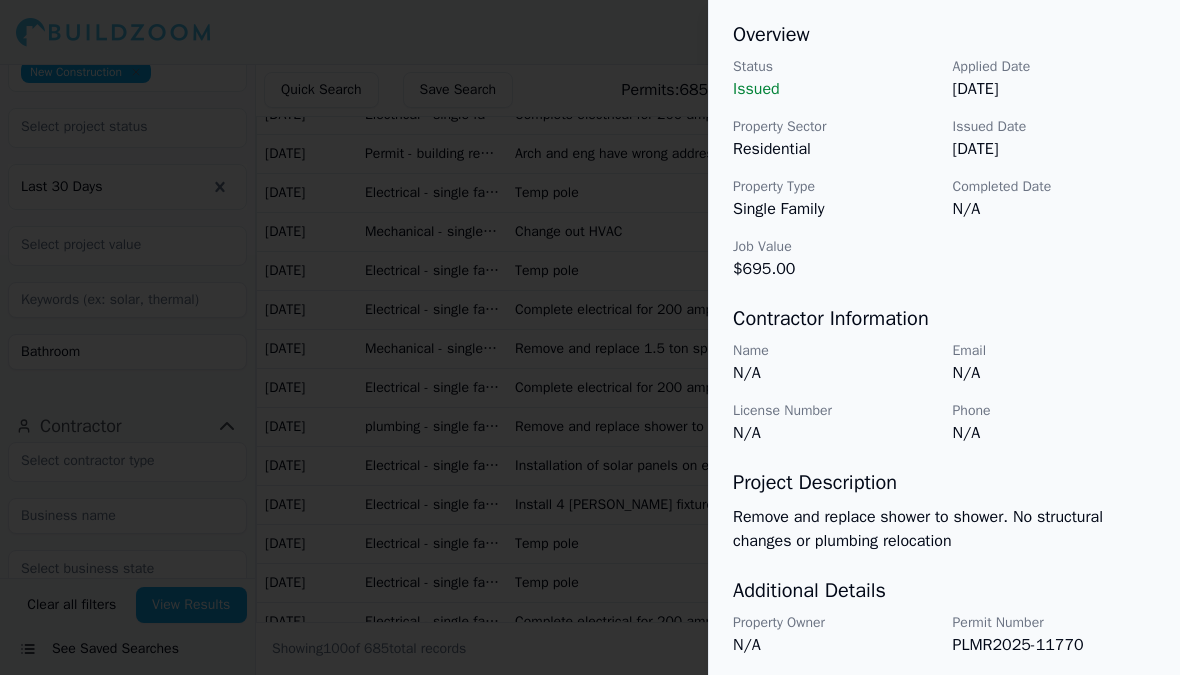 click at bounding box center (590, 337) 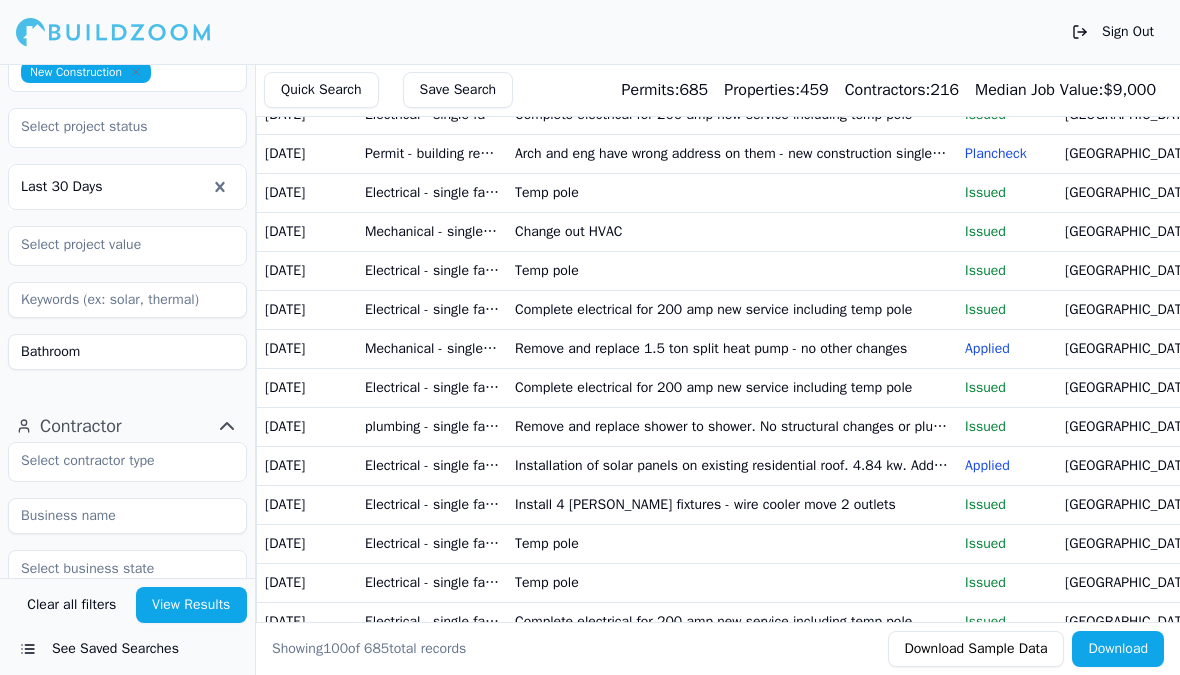 click on "Remove and replace shower to shower. No structural changes or plumbing relocation" at bounding box center [732, 426] 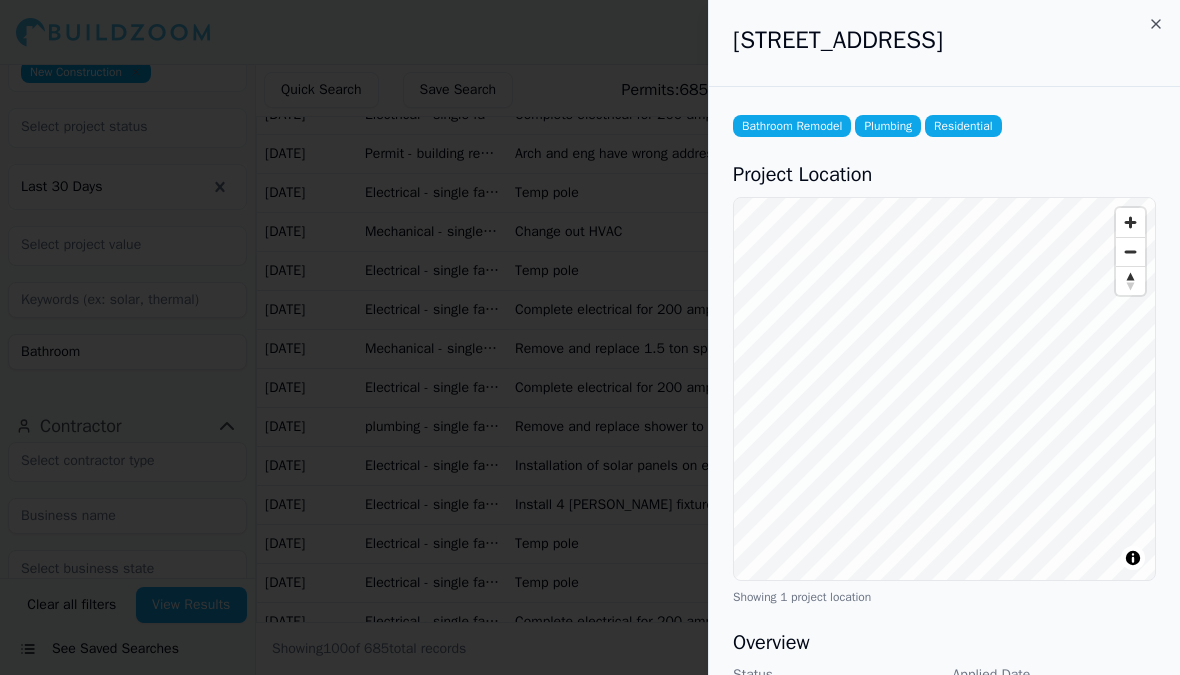 click at bounding box center [590, 337] 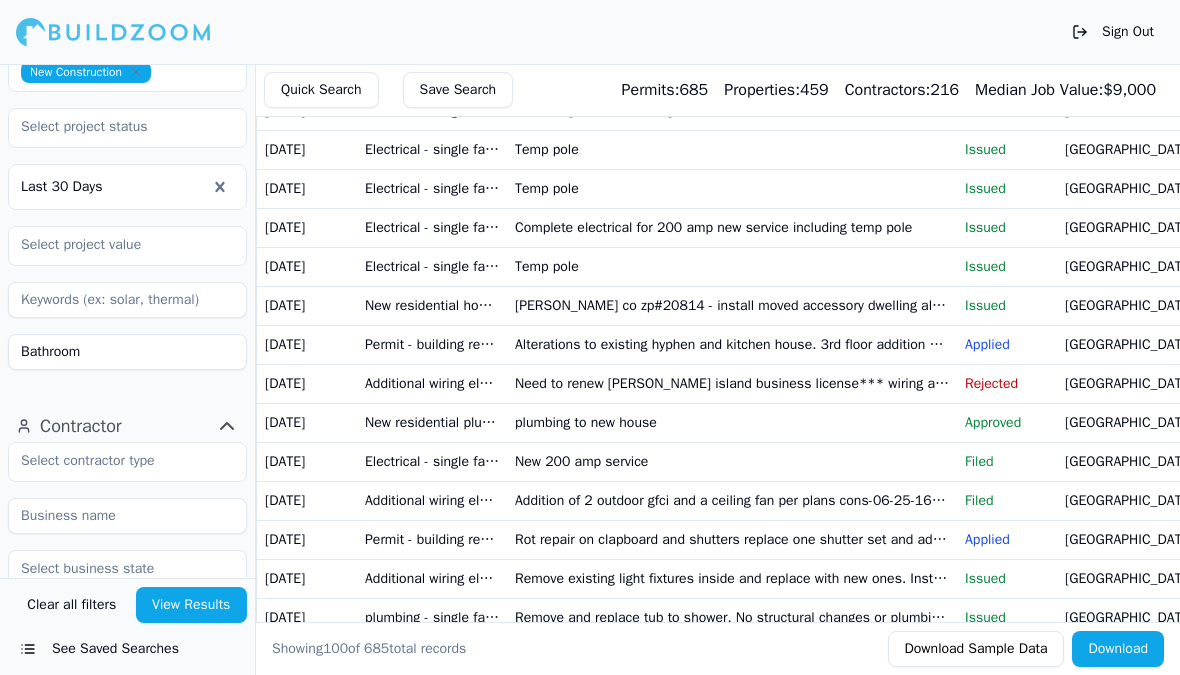 scroll, scrollTop: 1108, scrollLeft: 0, axis: vertical 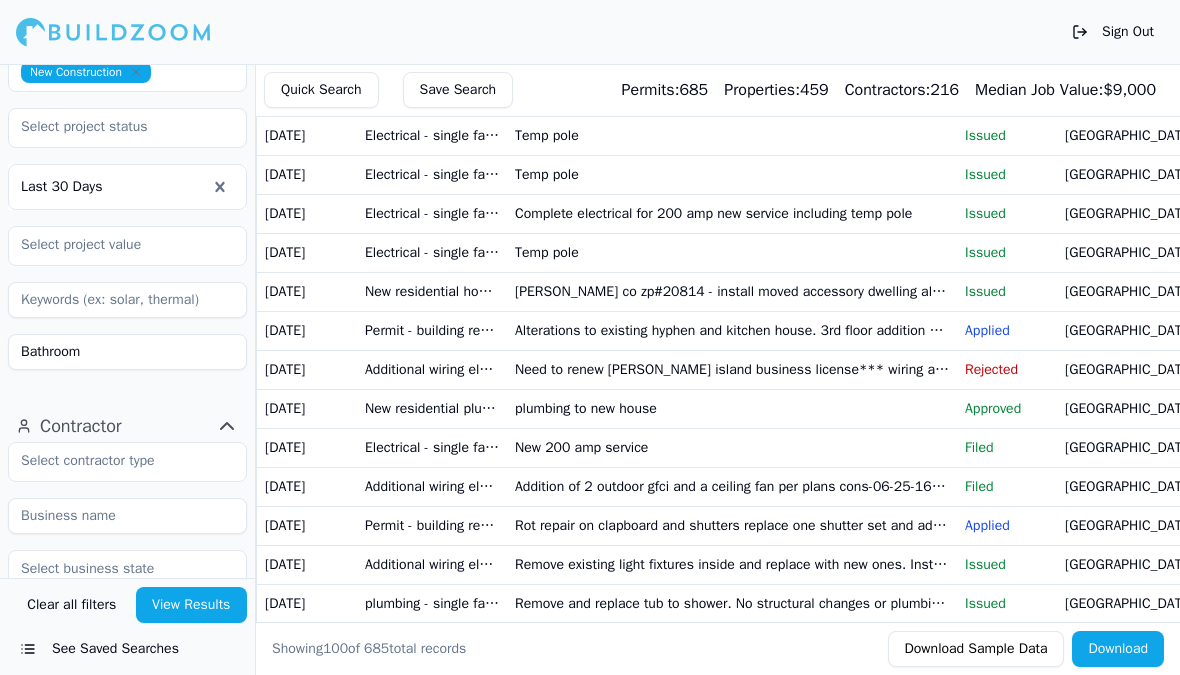 click on "plumbing to new house" at bounding box center [732, 408] 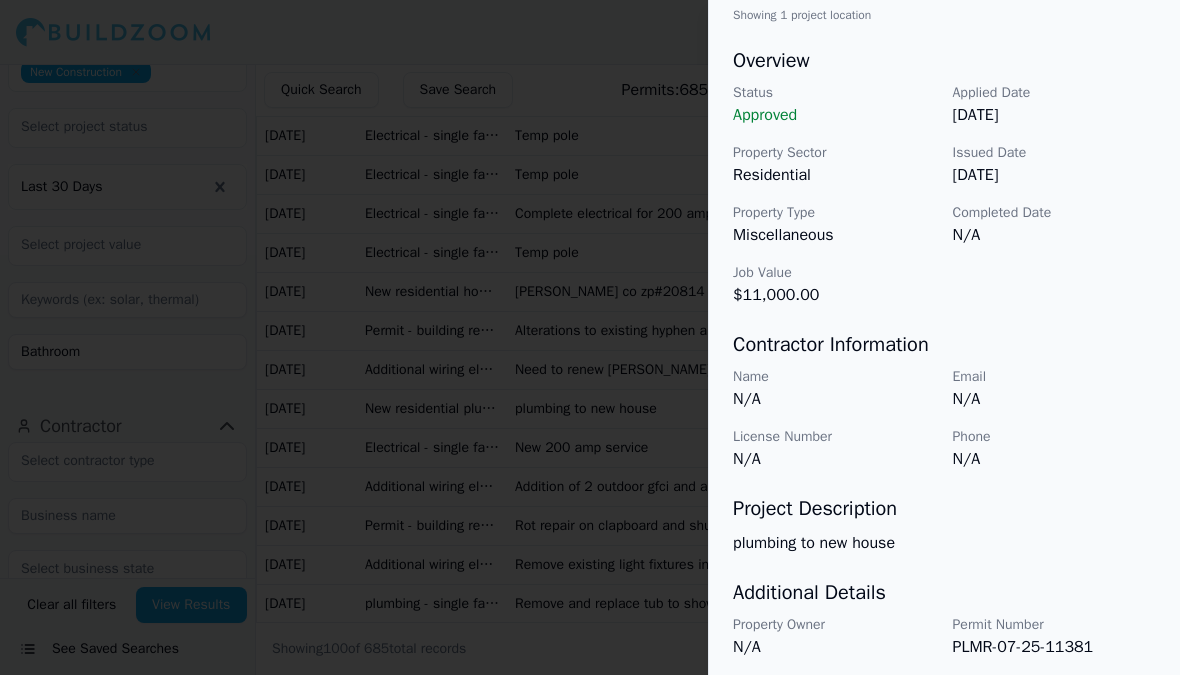 scroll, scrollTop: 590, scrollLeft: 0, axis: vertical 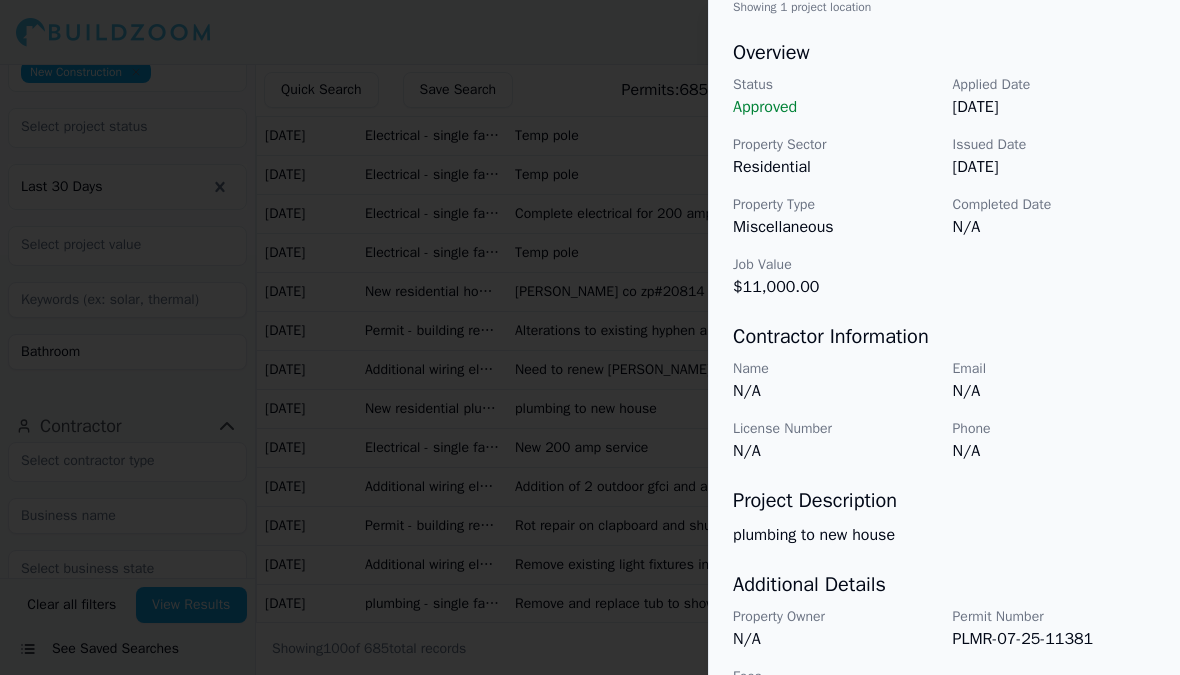click at bounding box center (590, 337) 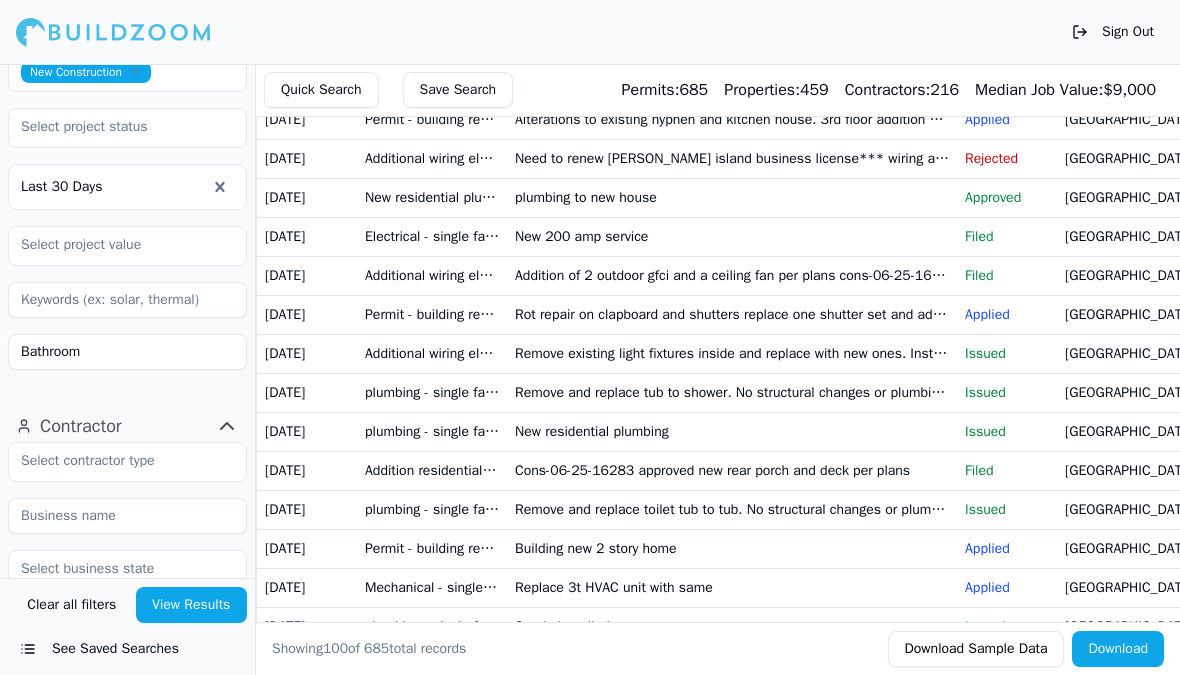 scroll, scrollTop: 1343, scrollLeft: 0, axis: vertical 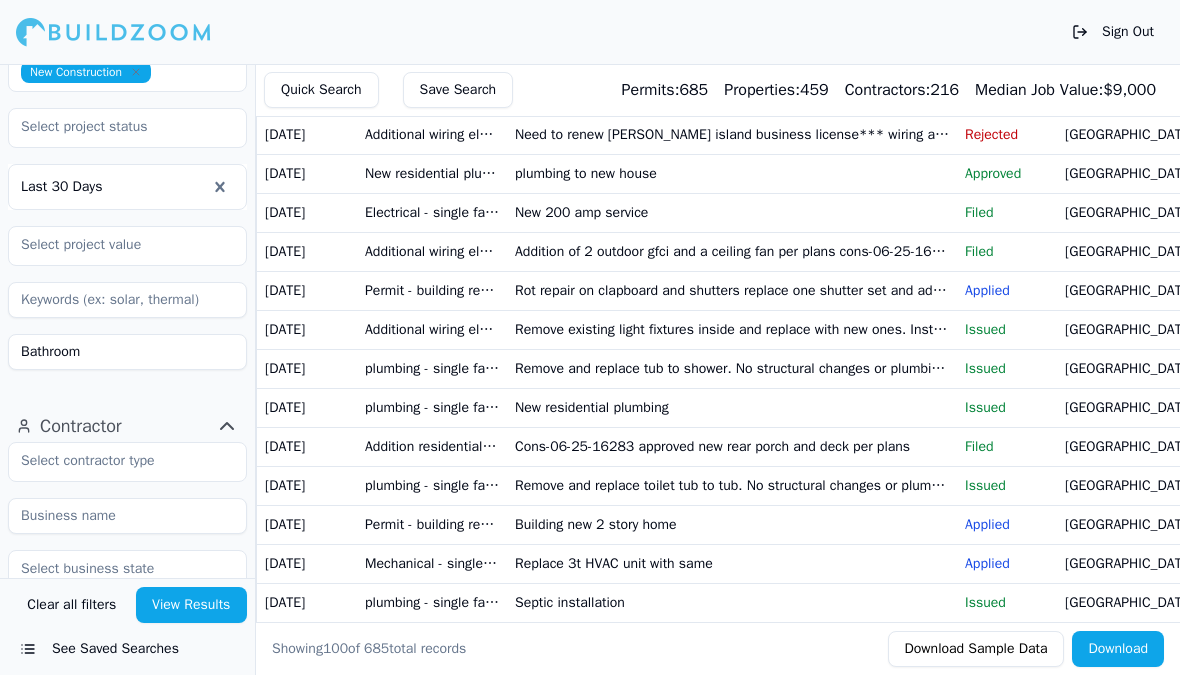 click on "Remove and replace tub to shower. No structural changes or plumbing relocation" at bounding box center (732, 368) 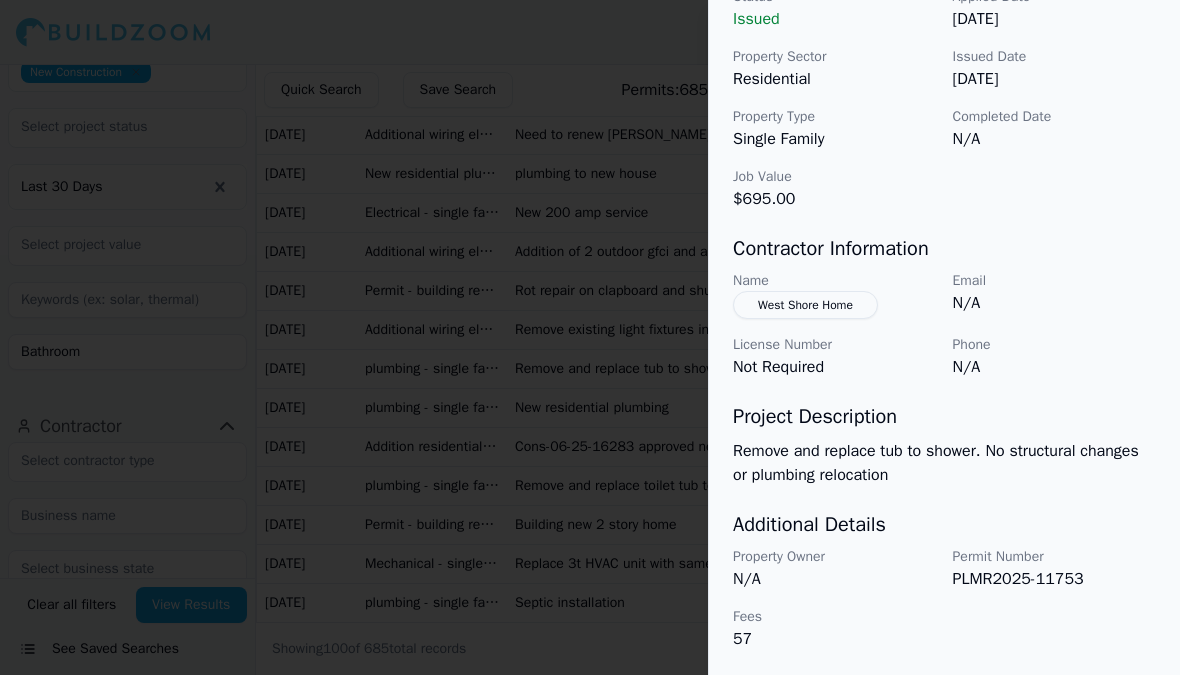 click at bounding box center [590, 337] 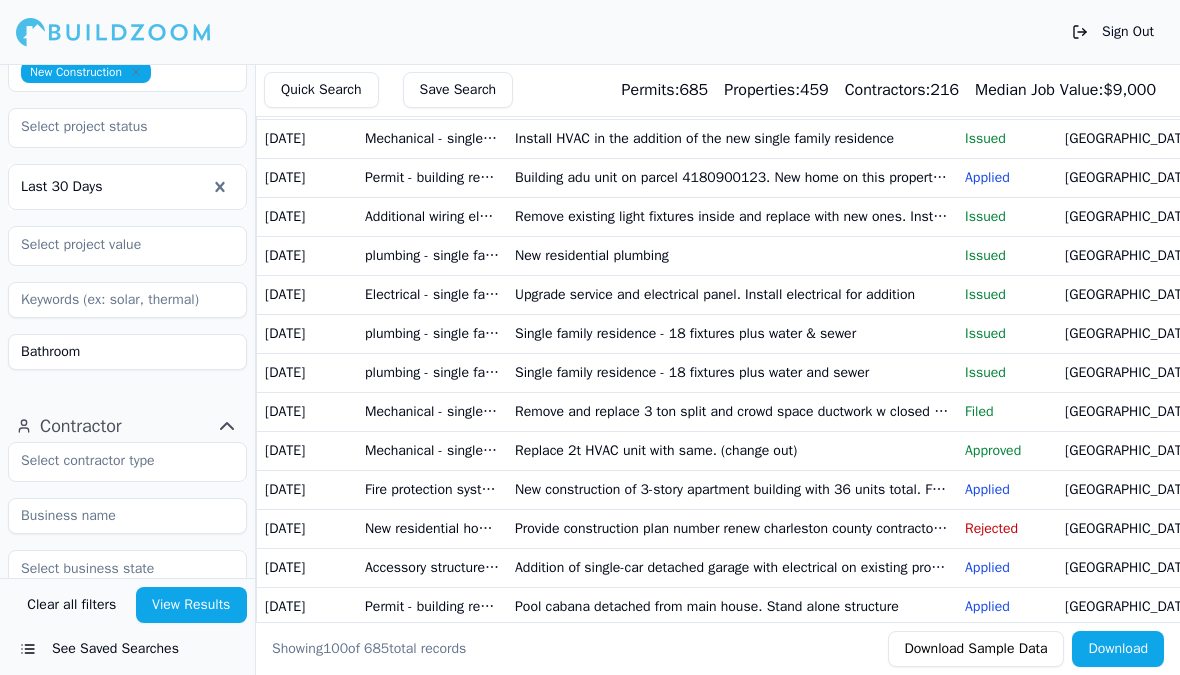 scroll, scrollTop: 2237, scrollLeft: 0, axis: vertical 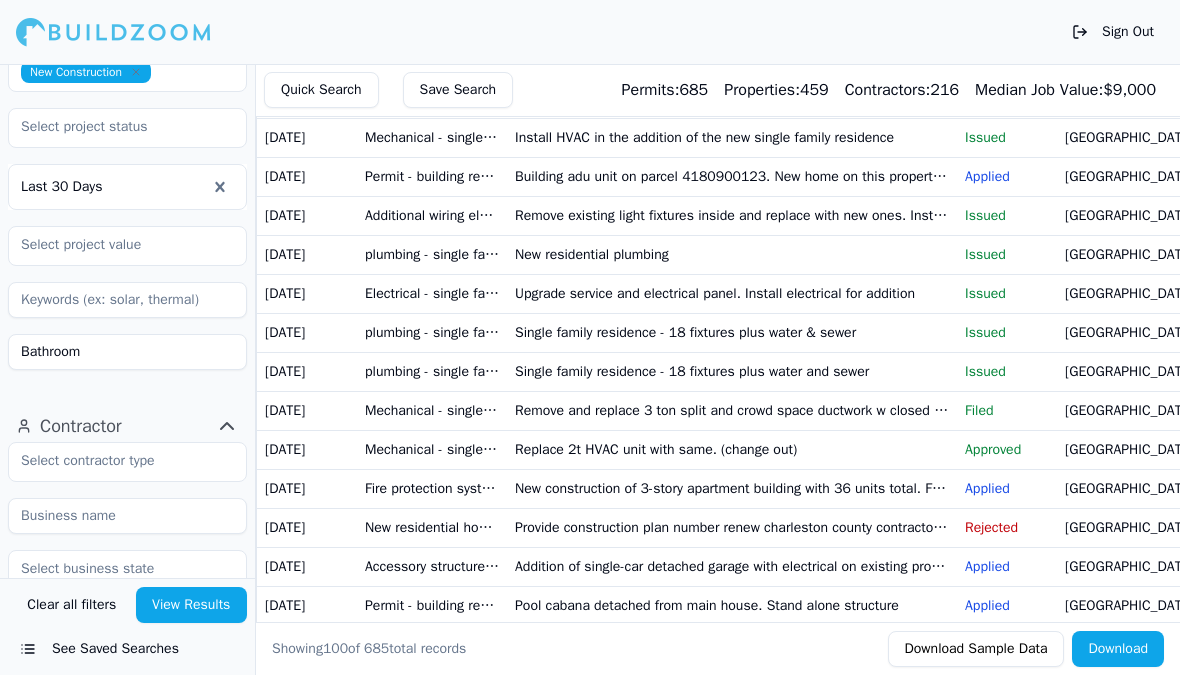 click on "New construction of 3-story apartment building with 36 units total. Fire district - alt2023-00112 - conditions: approved per trc approved plans. Any changes to trc approved plans must be reviewed and approved by trc prior to beginning construction" at bounding box center (732, 488) 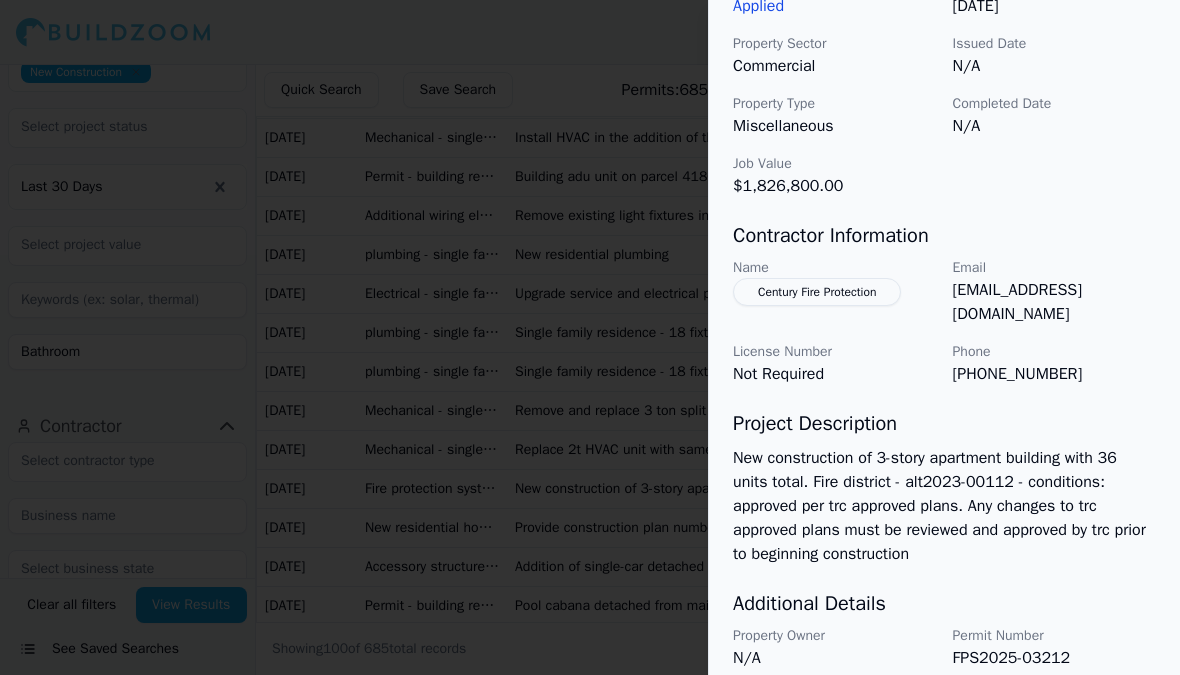 scroll, scrollTop: 692, scrollLeft: 0, axis: vertical 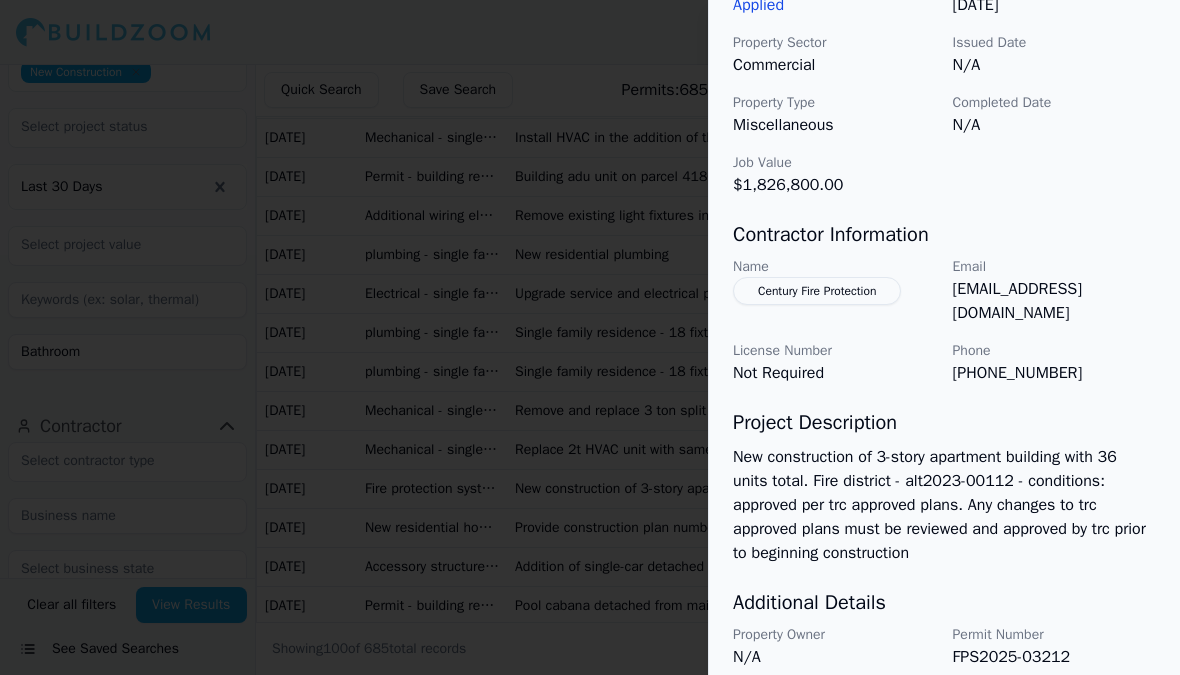 click at bounding box center (590, 337) 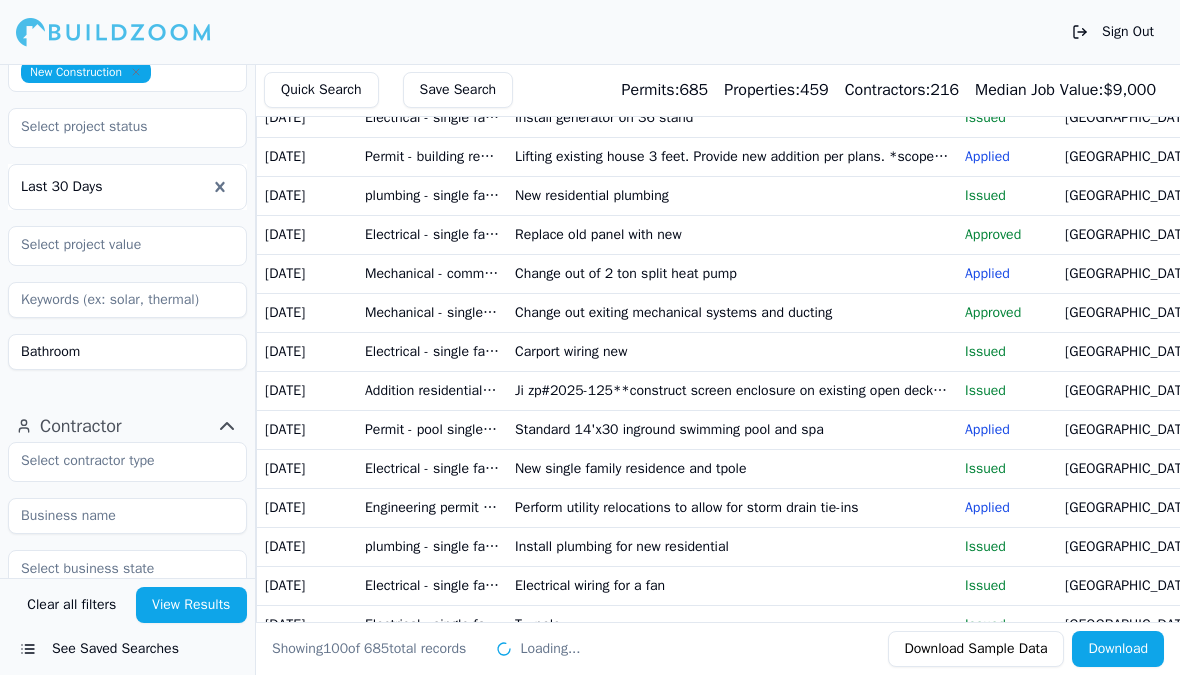 scroll, scrollTop: 3391, scrollLeft: 0, axis: vertical 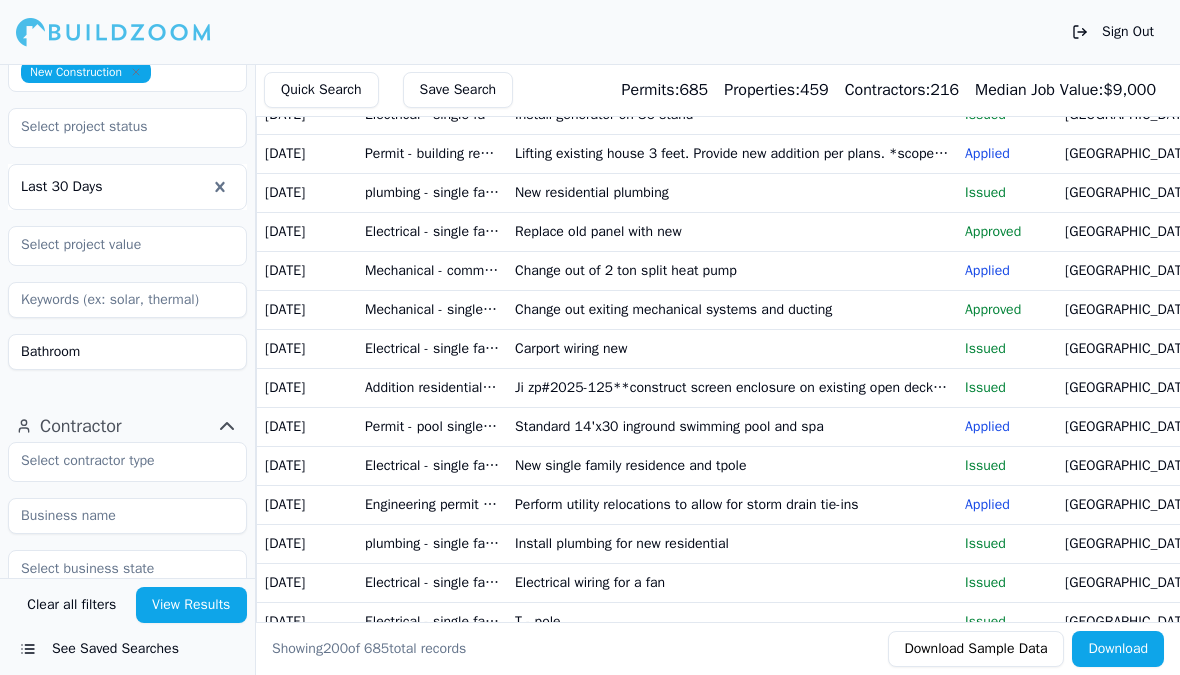 click on "New single family residence and tpole" at bounding box center (732, 465) 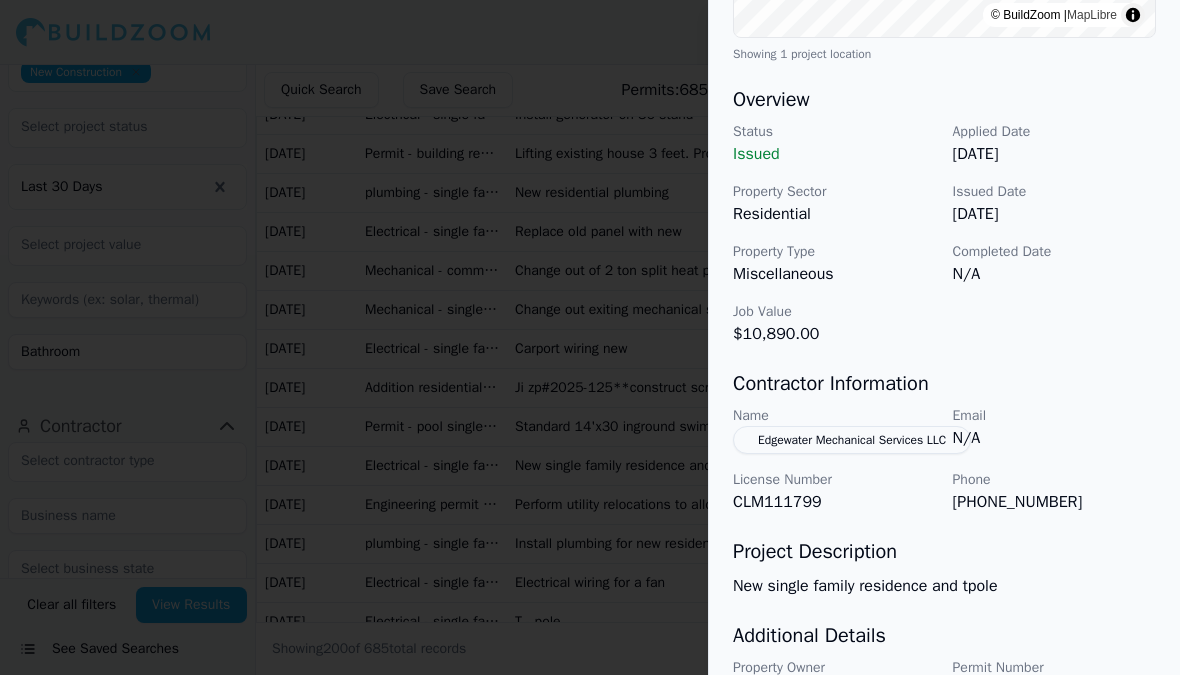 scroll, scrollTop: 545, scrollLeft: 0, axis: vertical 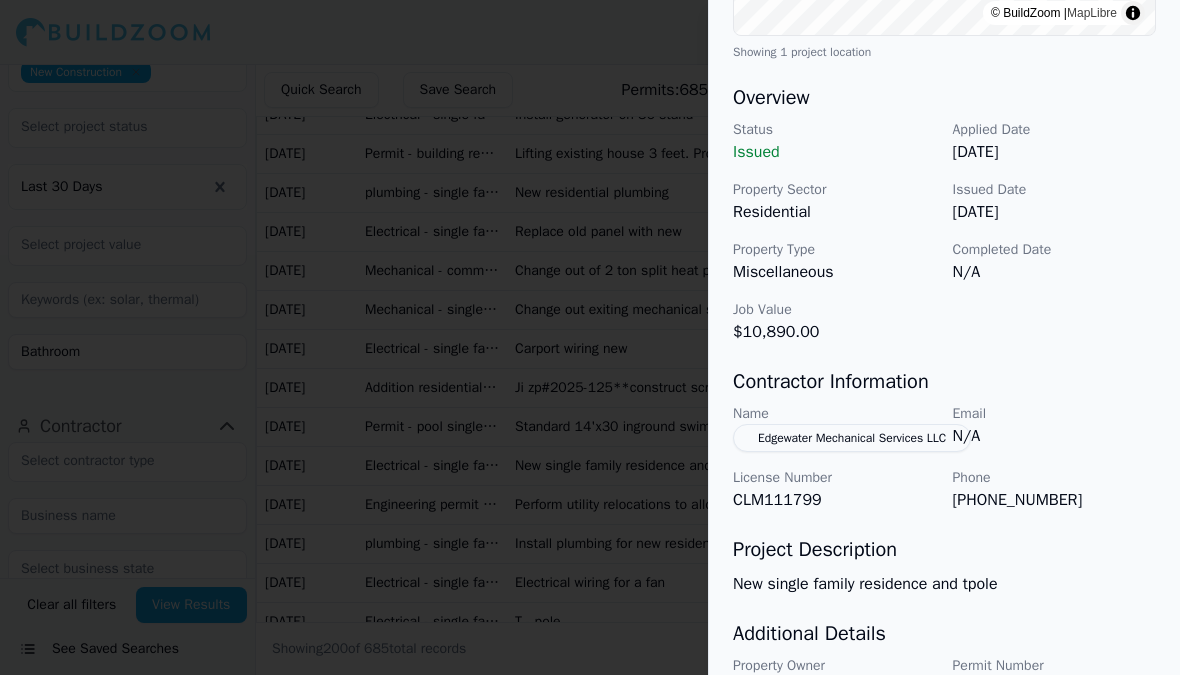 click at bounding box center [590, 337] 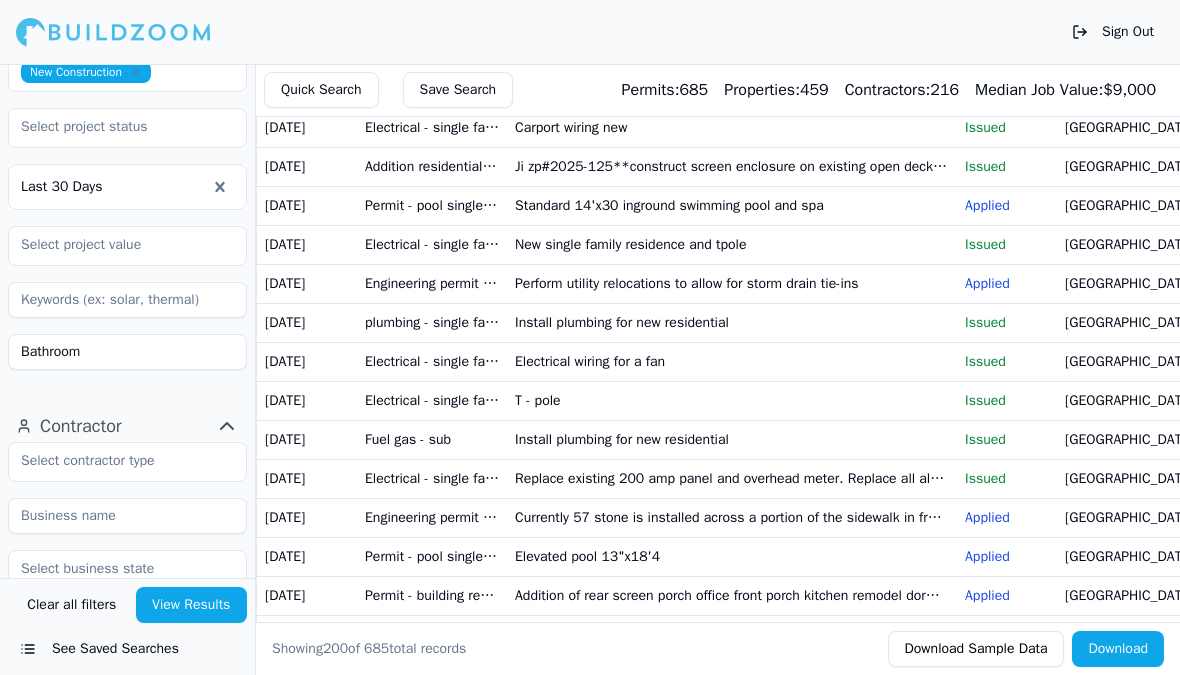 scroll, scrollTop: 3616, scrollLeft: 0, axis: vertical 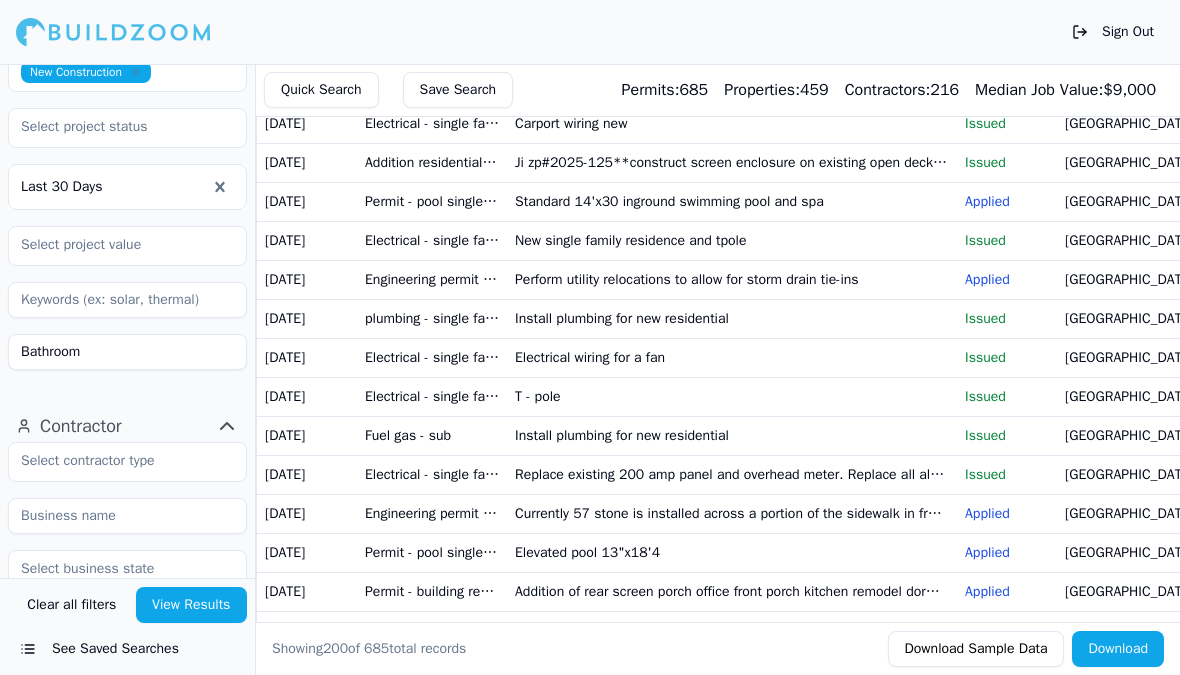 click on "Install plumbing for new residential" at bounding box center [732, 435] 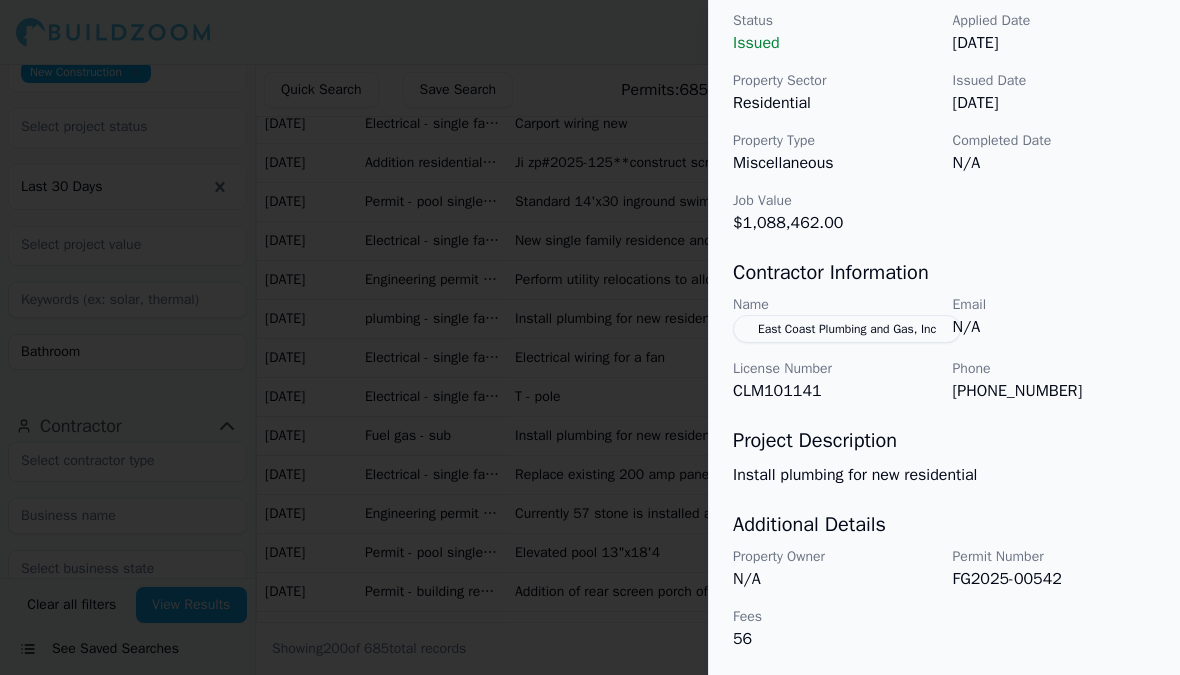 scroll, scrollTop: 686, scrollLeft: 0, axis: vertical 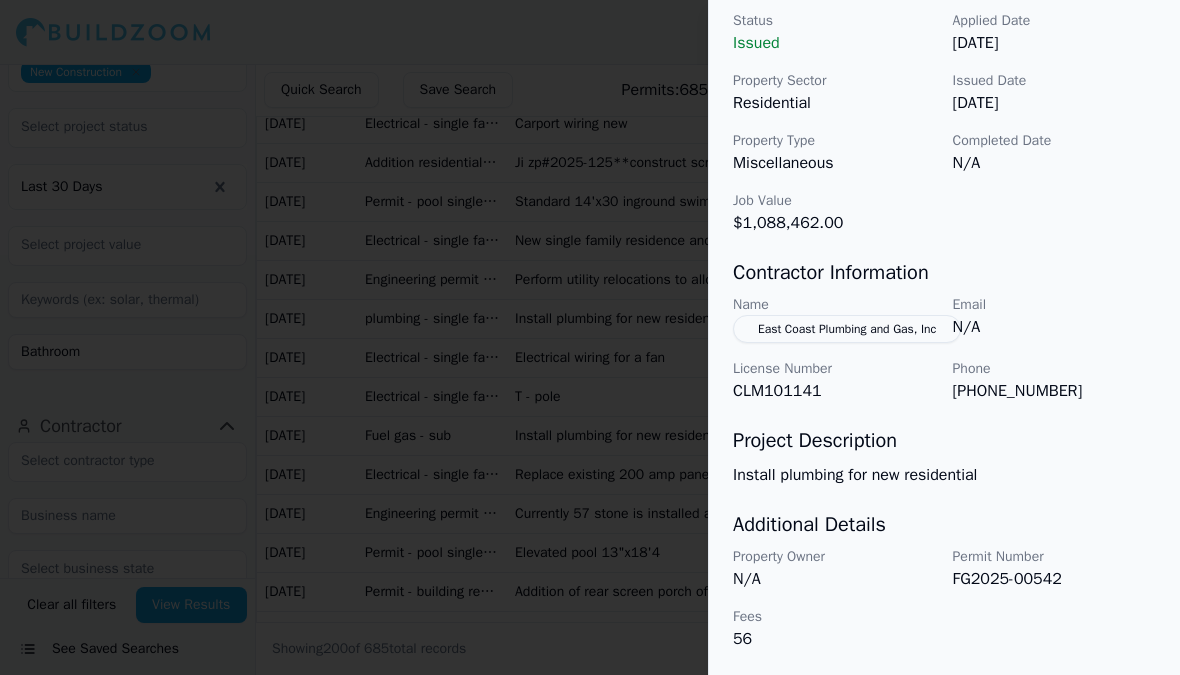 click at bounding box center [590, 337] 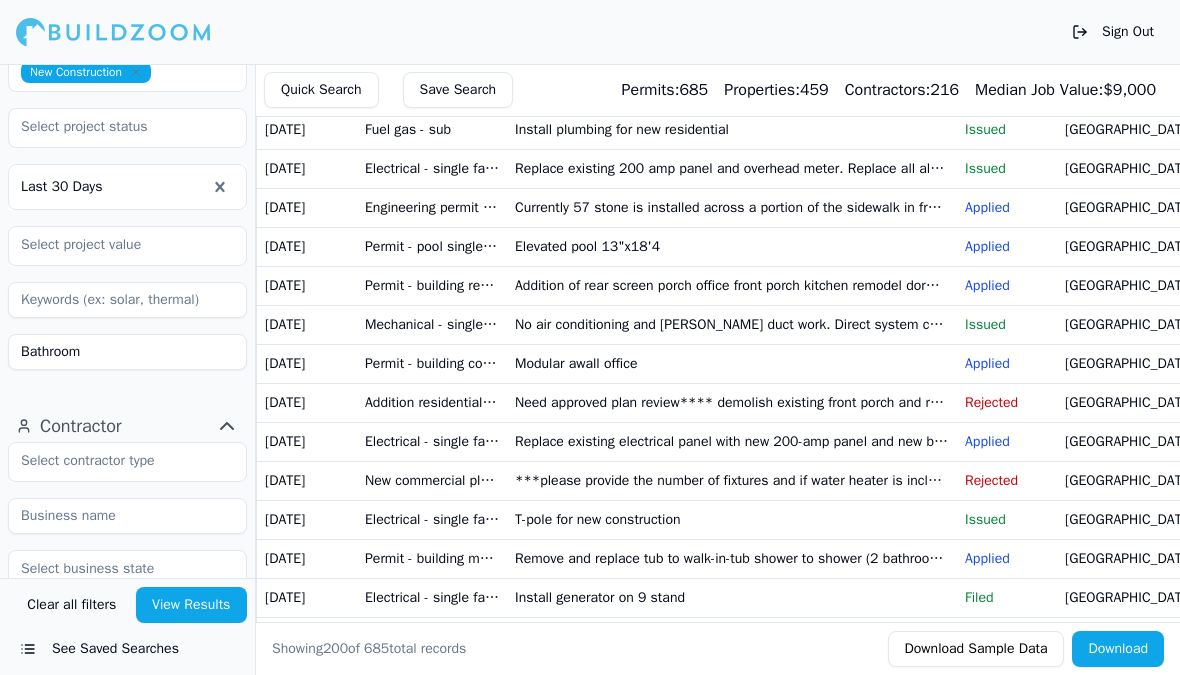 scroll, scrollTop: 3952, scrollLeft: 0, axis: vertical 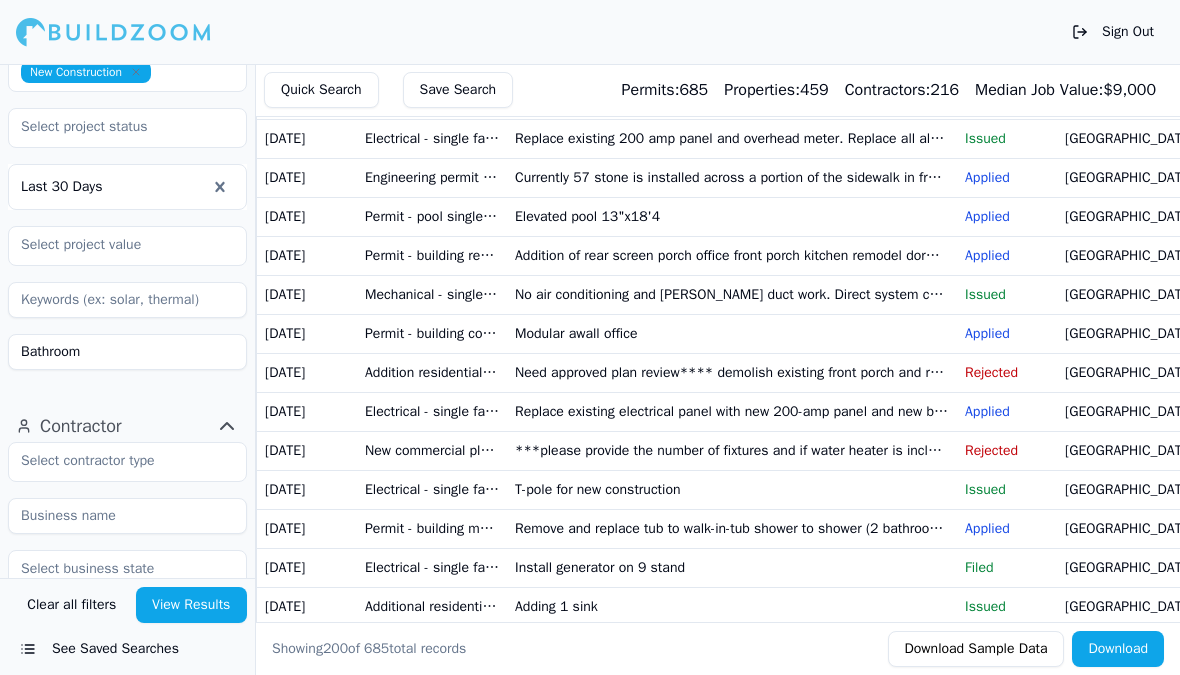 click on "Remove and replace tub to walk-in-tub shower to shower (2 bathrooms). No structural changes or plumbing relocation" at bounding box center (732, 528) 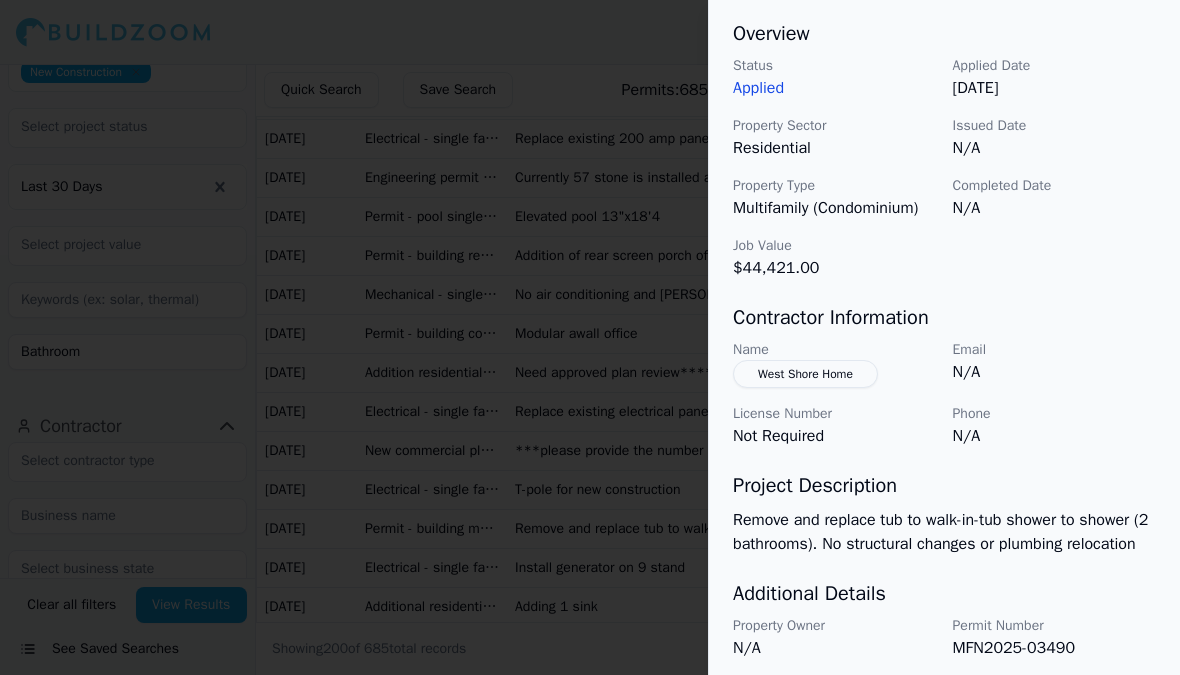 scroll, scrollTop: 611, scrollLeft: 0, axis: vertical 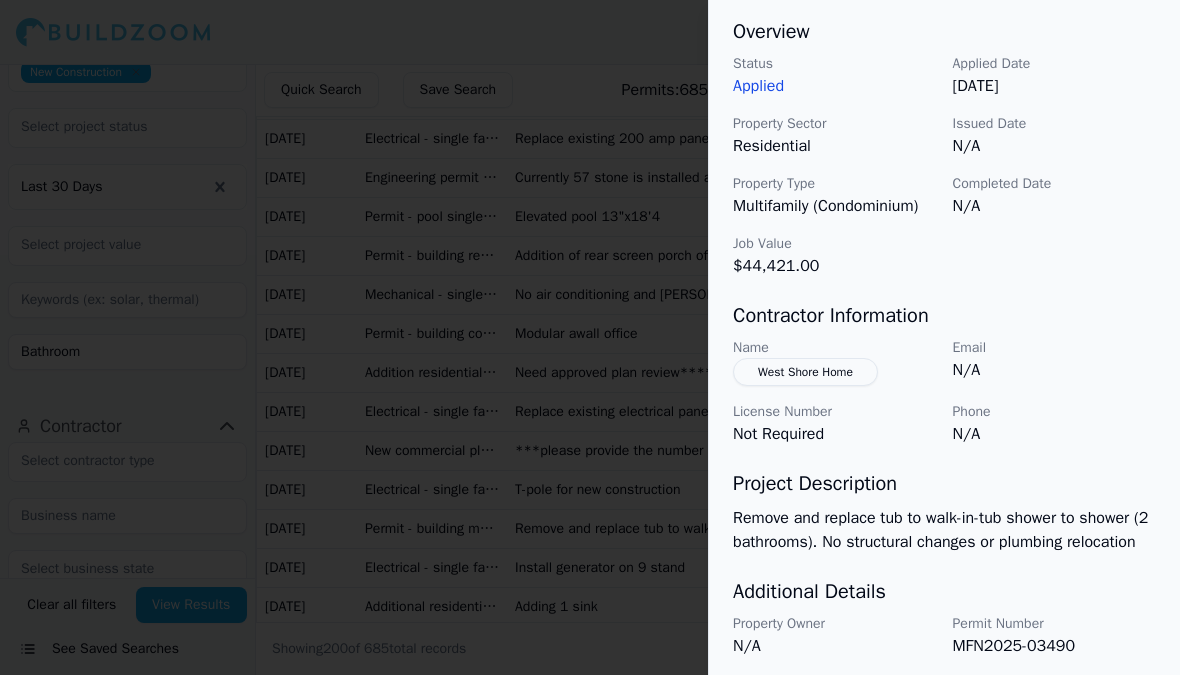 click at bounding box center (590, 337) 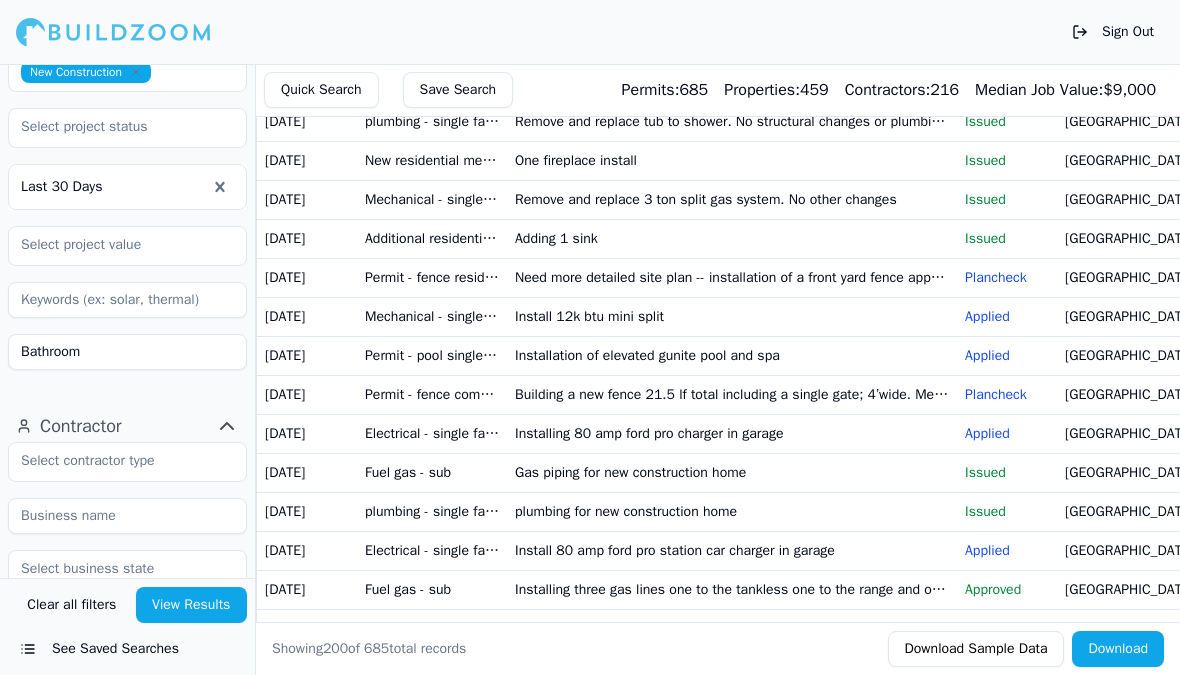 scroll, scrollTop: 5140, scrollLeft: 0, axis: vertical 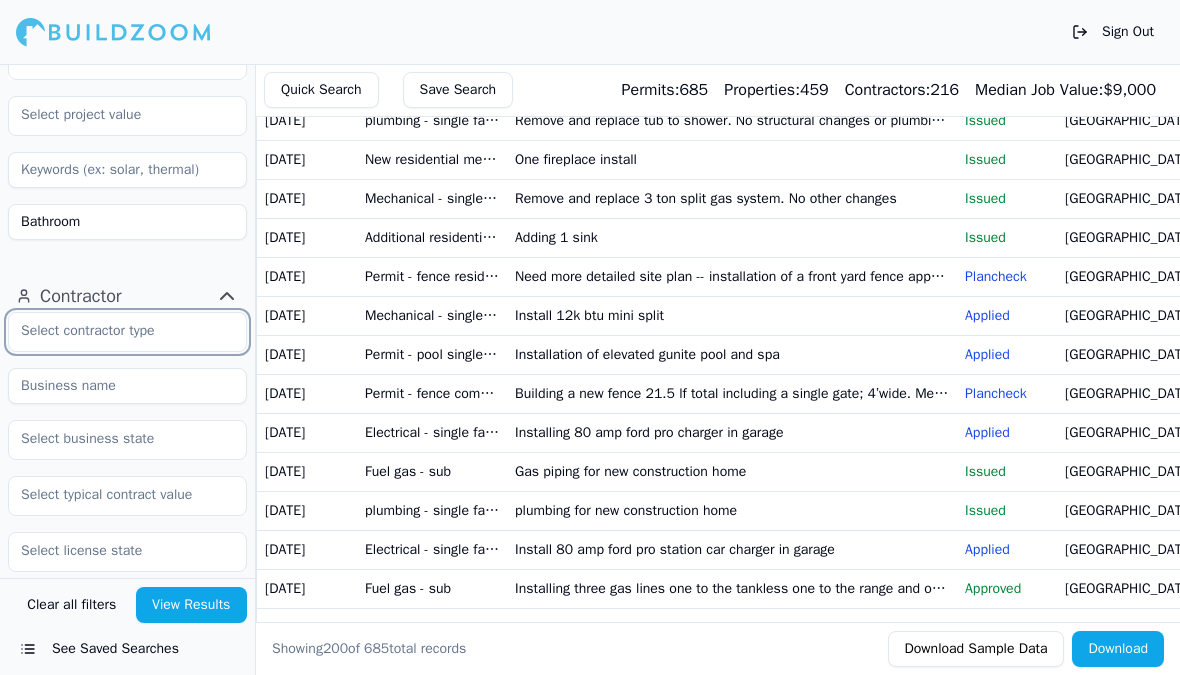 click at bounding box center [115, 331] 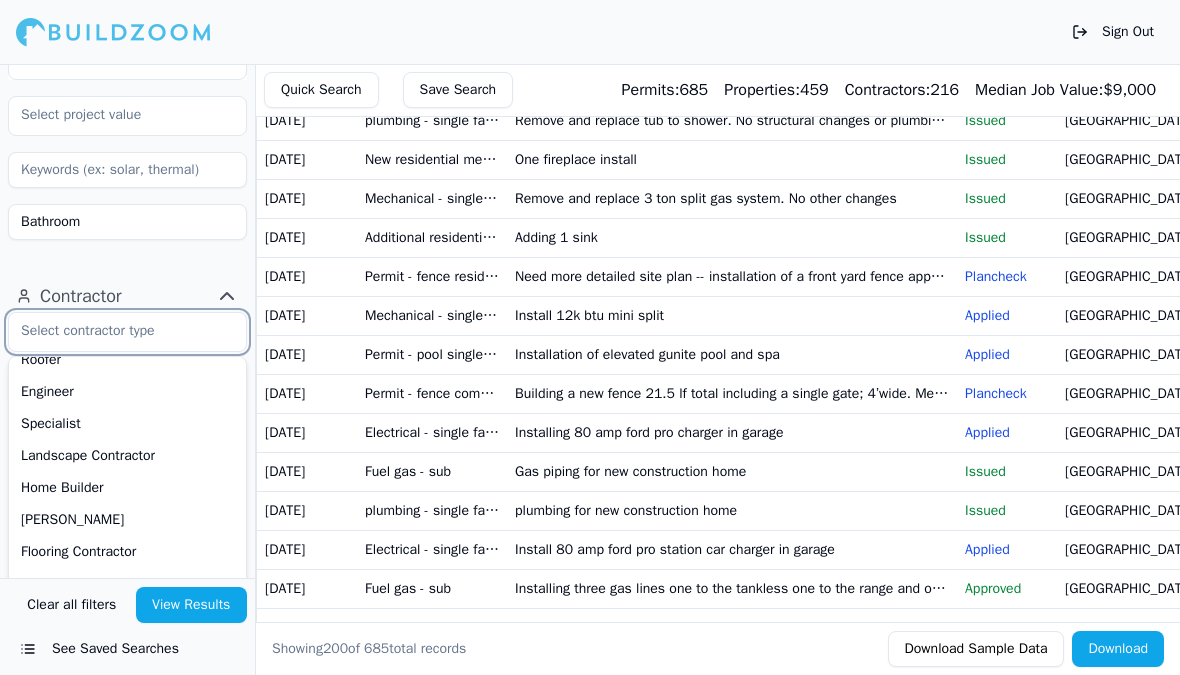 scroll, scrollTop: 211, scrollLeft: 0, axis: vertical 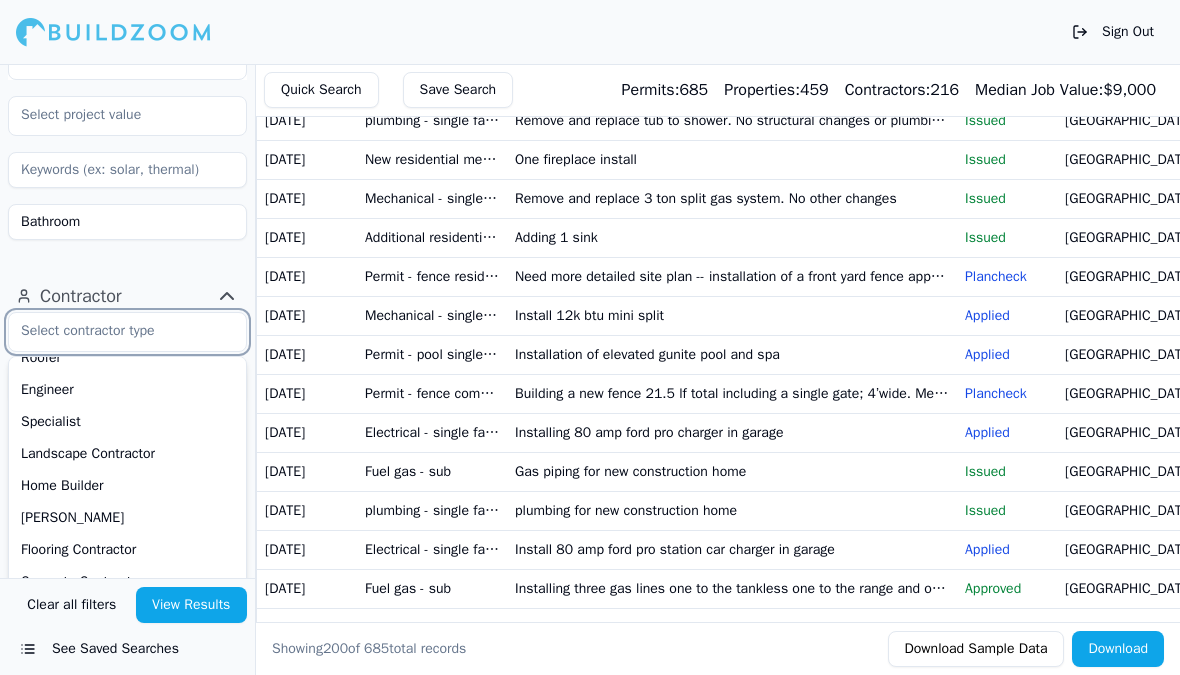 click on "Home Builder" at bounding box center (127, 486) 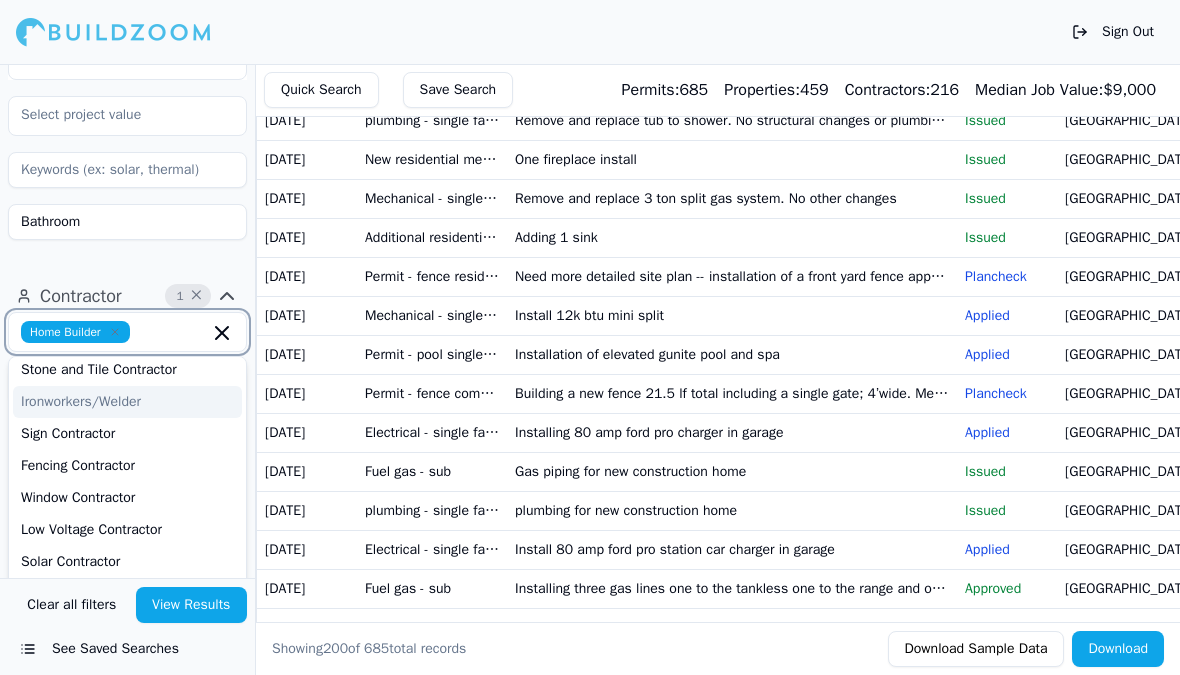 scroll, scrollTop: 662, scrollLeft: 0, axis: vertical 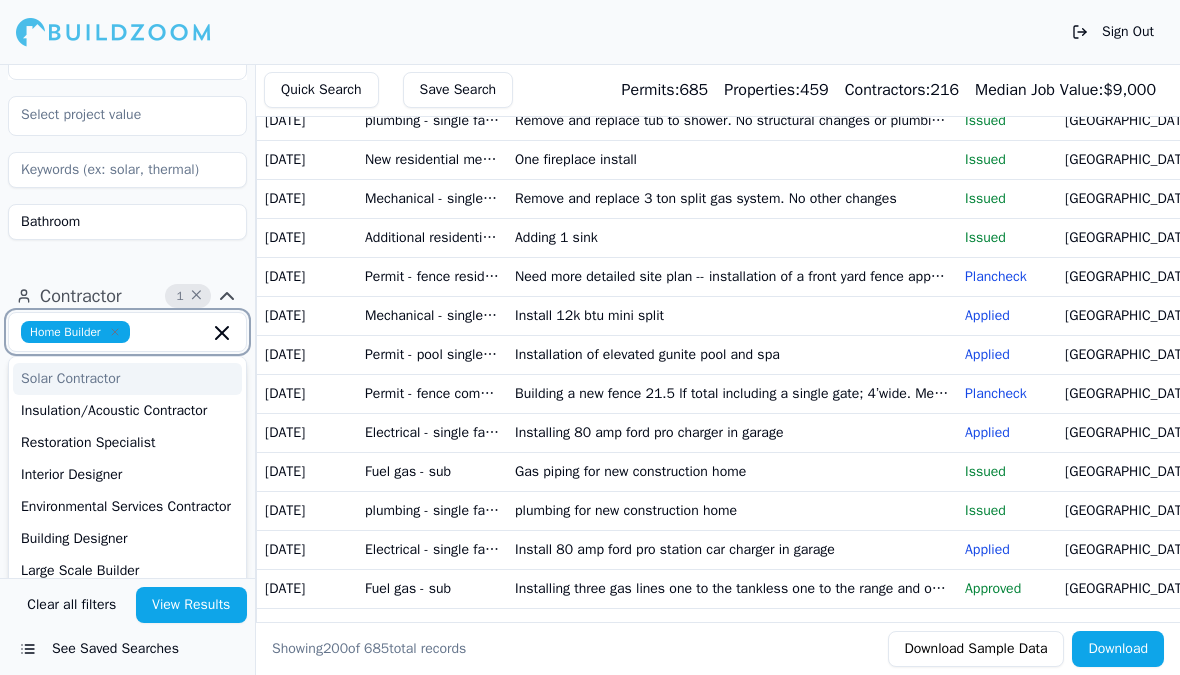 click on "Building Designer" at bounding box center [127, 539] 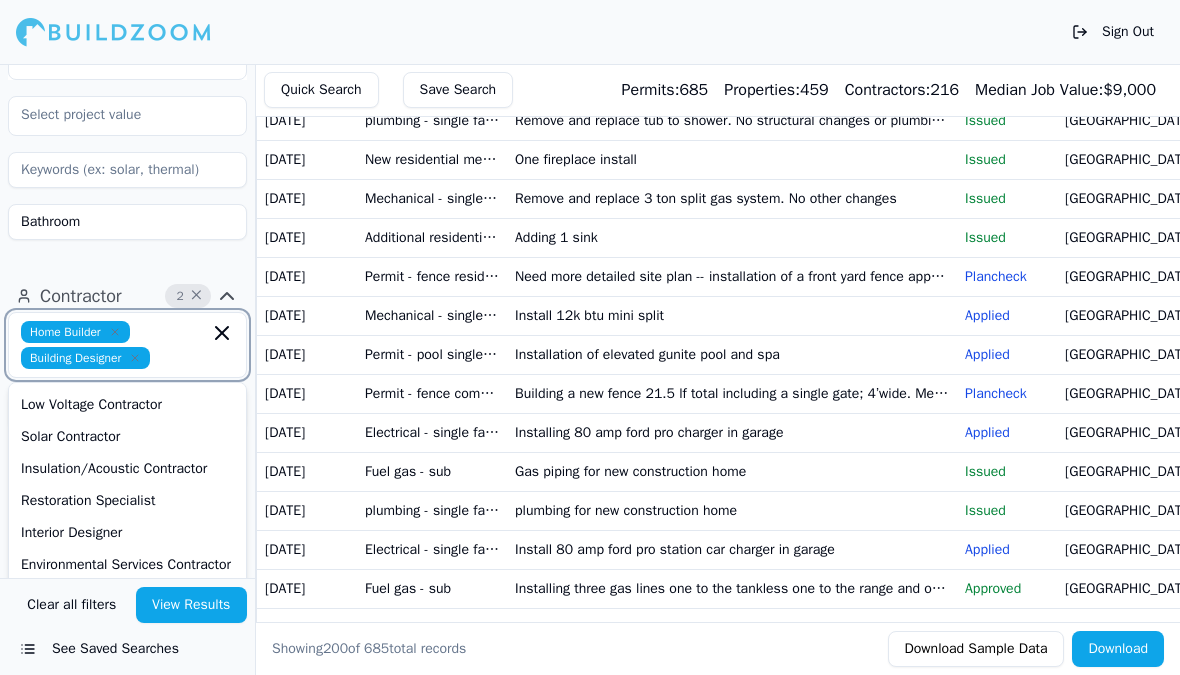 scroll, scrollTop: 786, scrollLeft: 0, axis: vertical 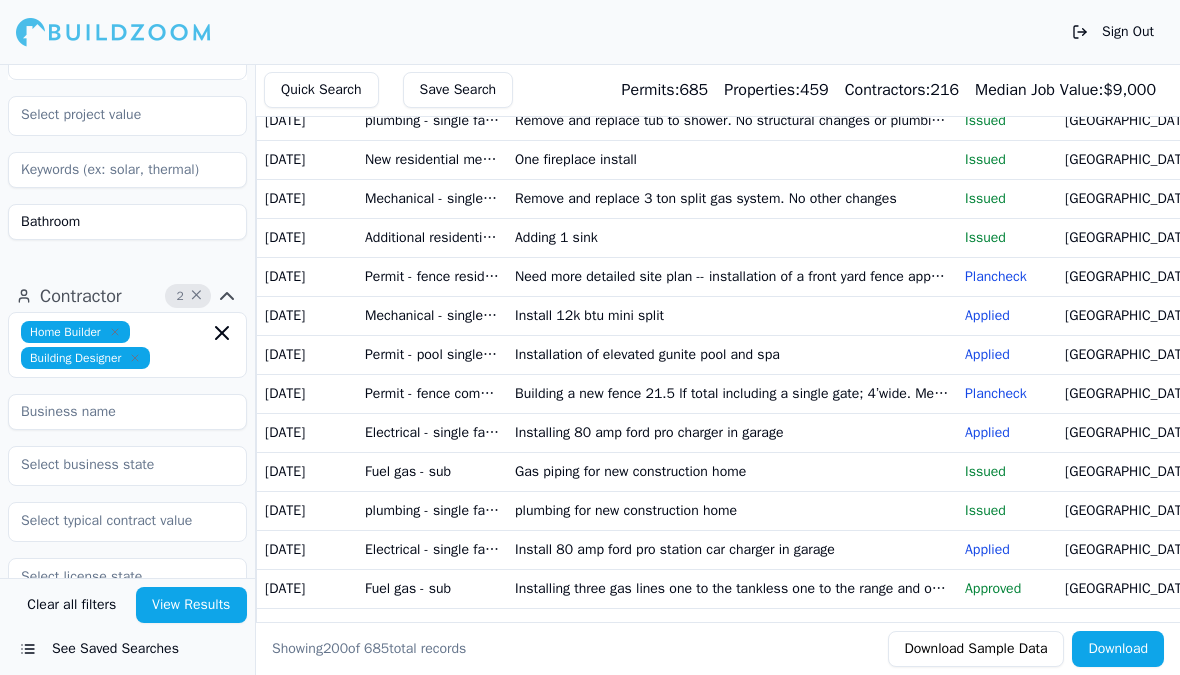 click on "Project 6 × Bathroom Remodel Commercial Renovation Home Addition New Construction Last 30 Days Bathroom" at bounding box center [127, -22] 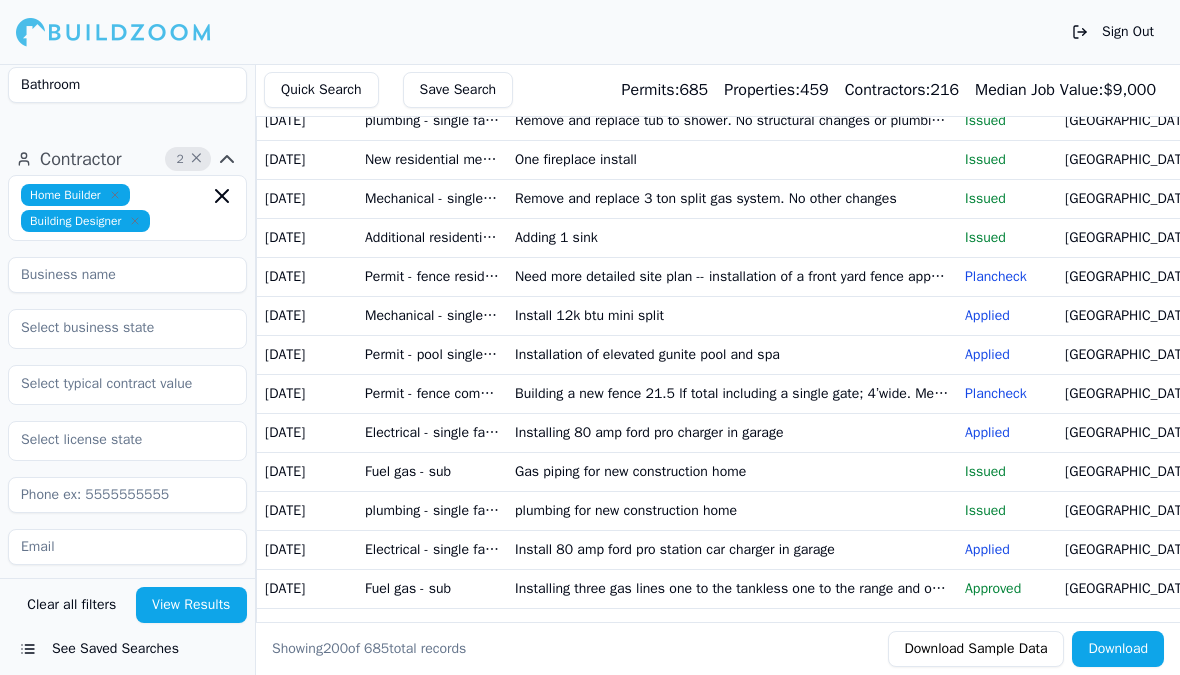 scroll, scrollTop: 1011, scrollLeft: 0, axis: vertical 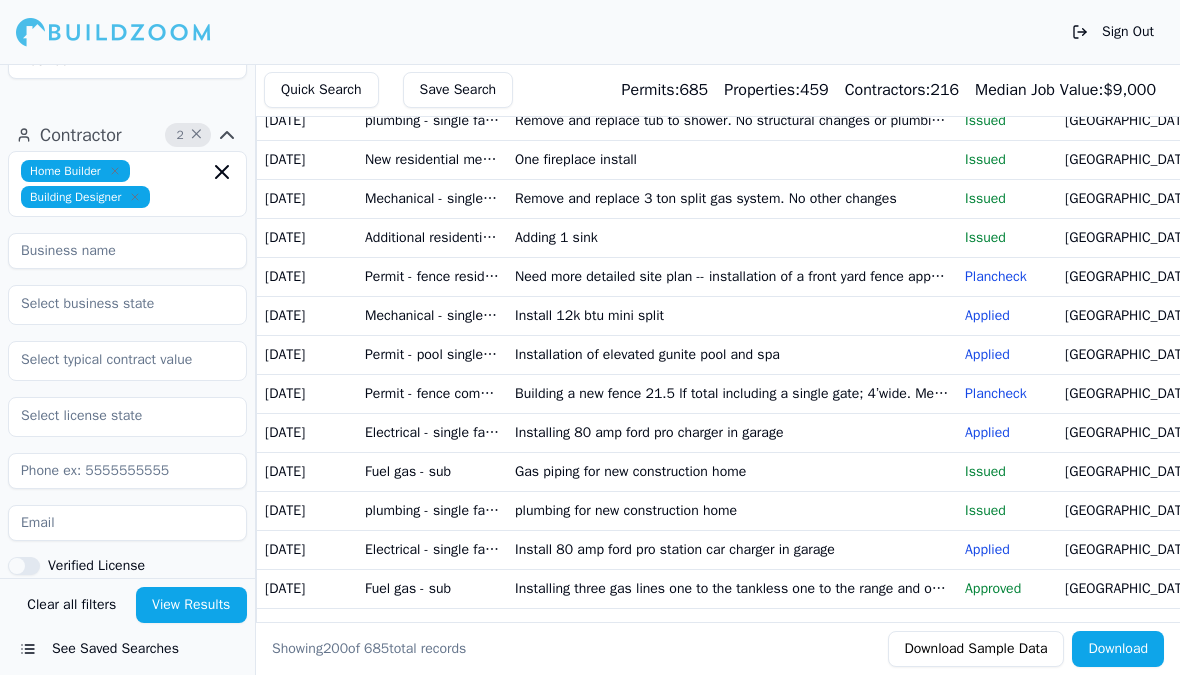 click on "View Results" at bounding box center (192, 605) 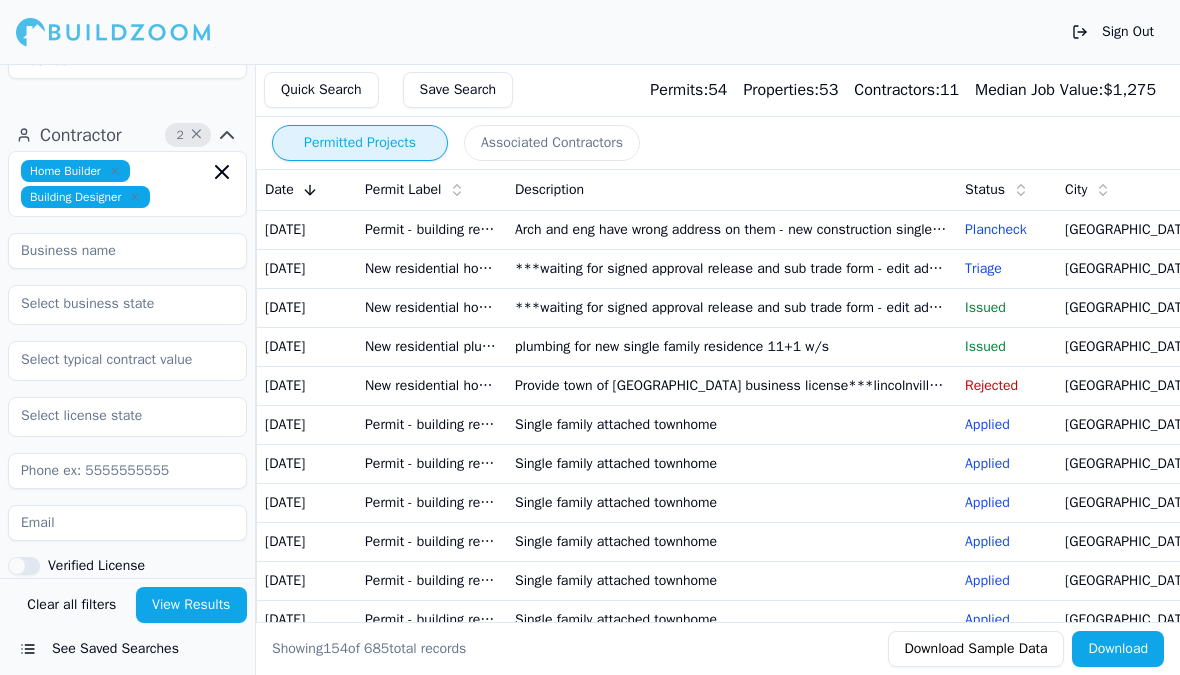 click on "Arch and eng have wrong address on them - new construction single family" at bounding box center (732, 229) 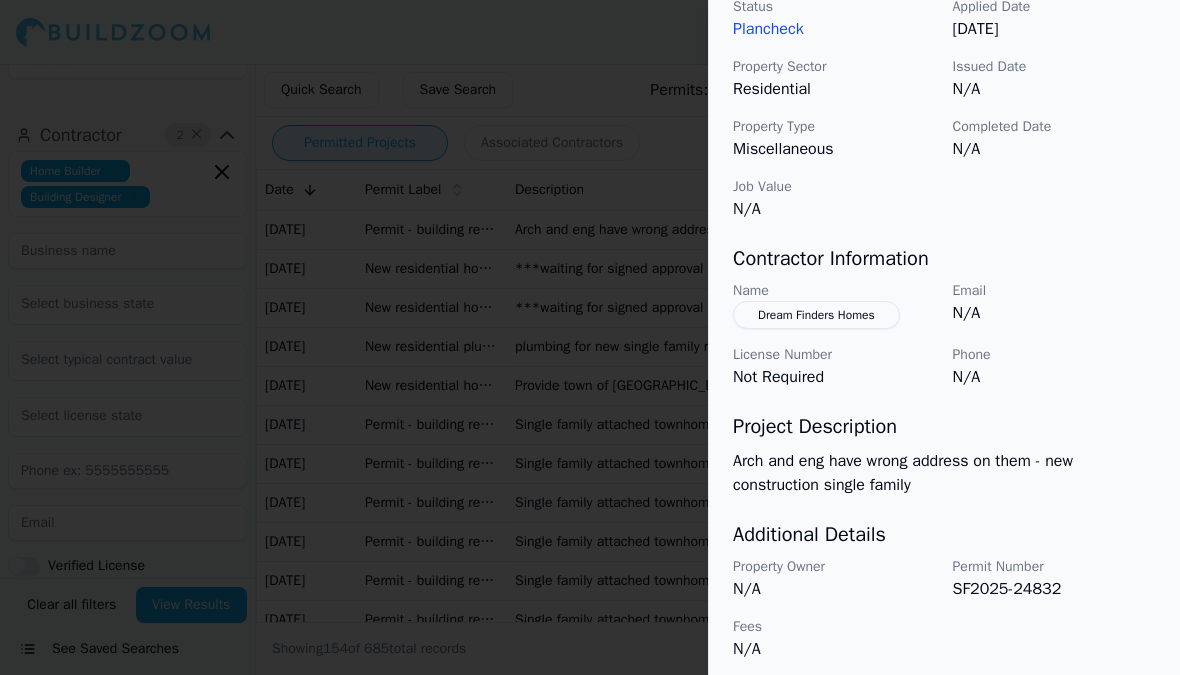 scroll, scrollTop: 669, scrollLeft: 0, axis: vertical 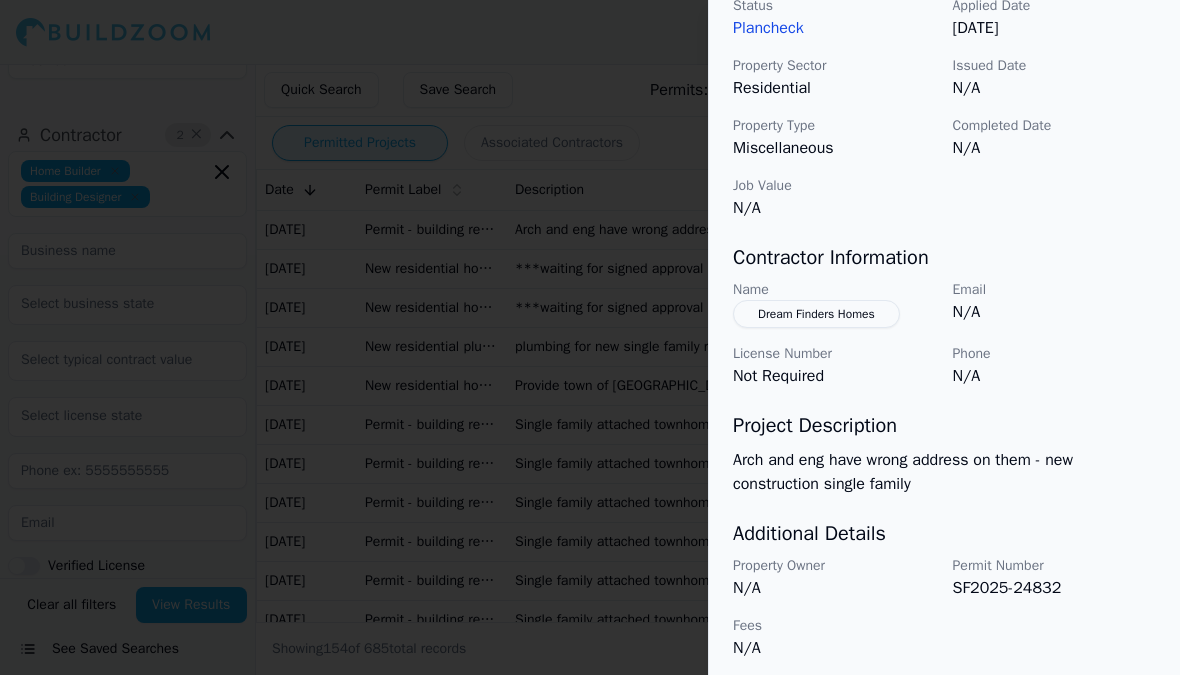 click at bounding box center [590, 337] 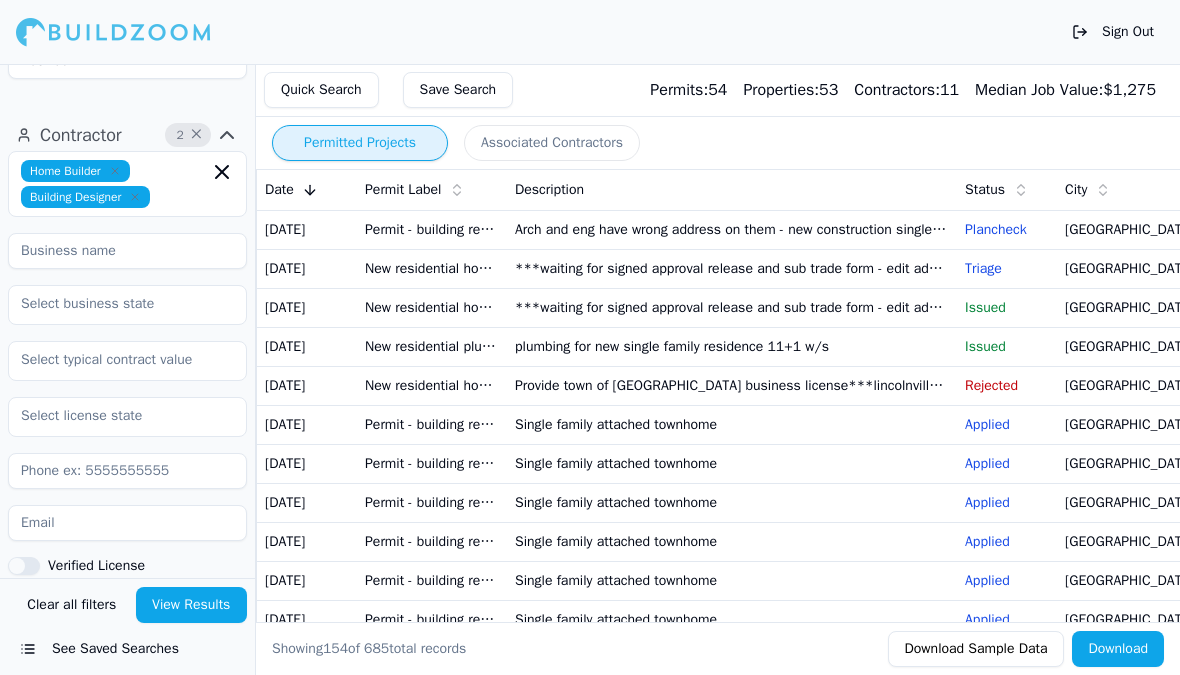 click on "***waiting for signed approval release and sub trade form - edit addition info then ok to invoice*** lincolnville zoning approval - cons-16399 - new construction/single family residence" at bounding box center (732, 307) 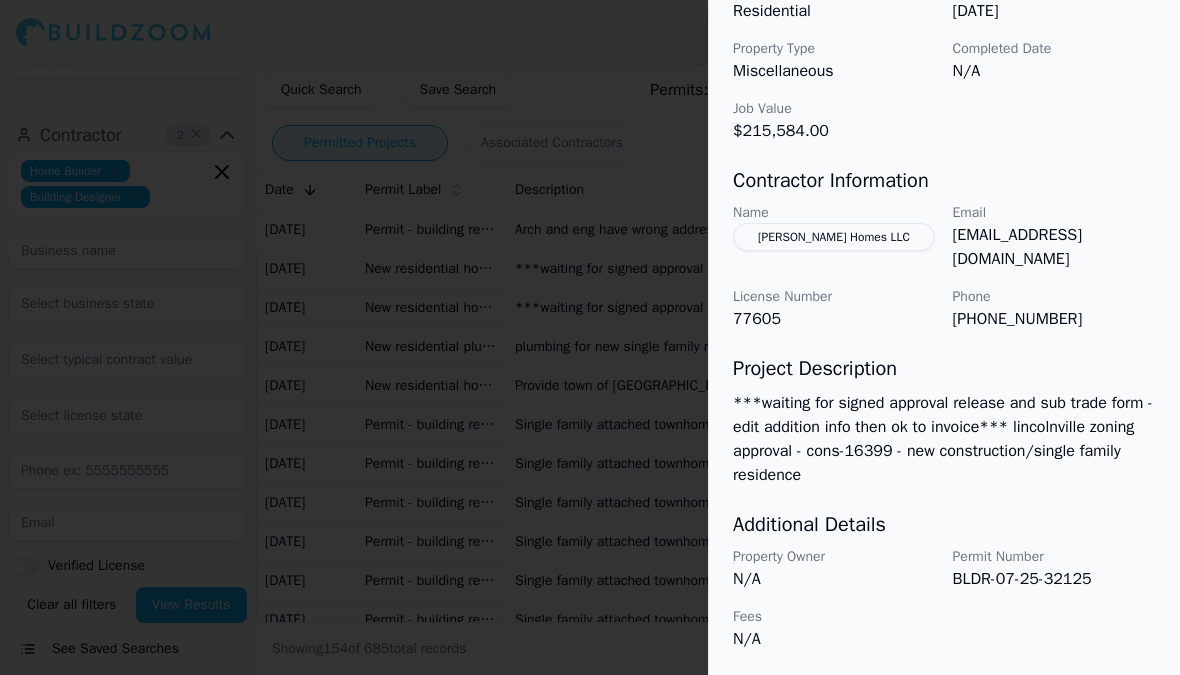 scroll, scrollTop: 366, scrollLeft: 0, axis: vertical 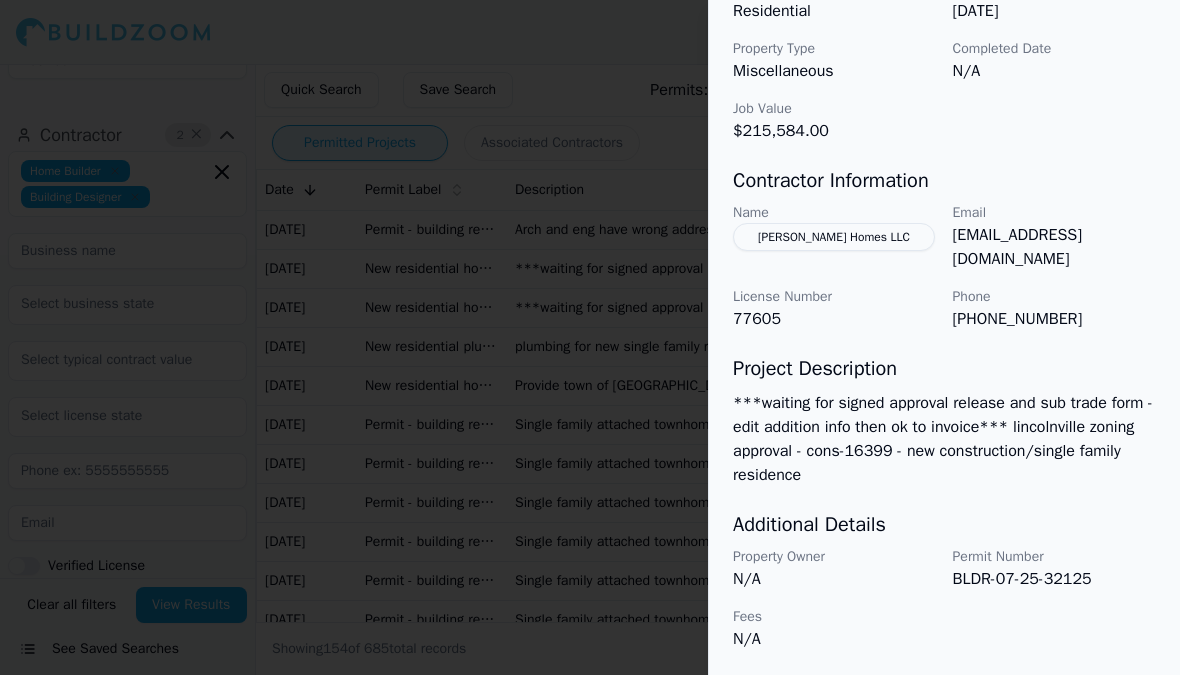 click at bounding box center (590, 337) 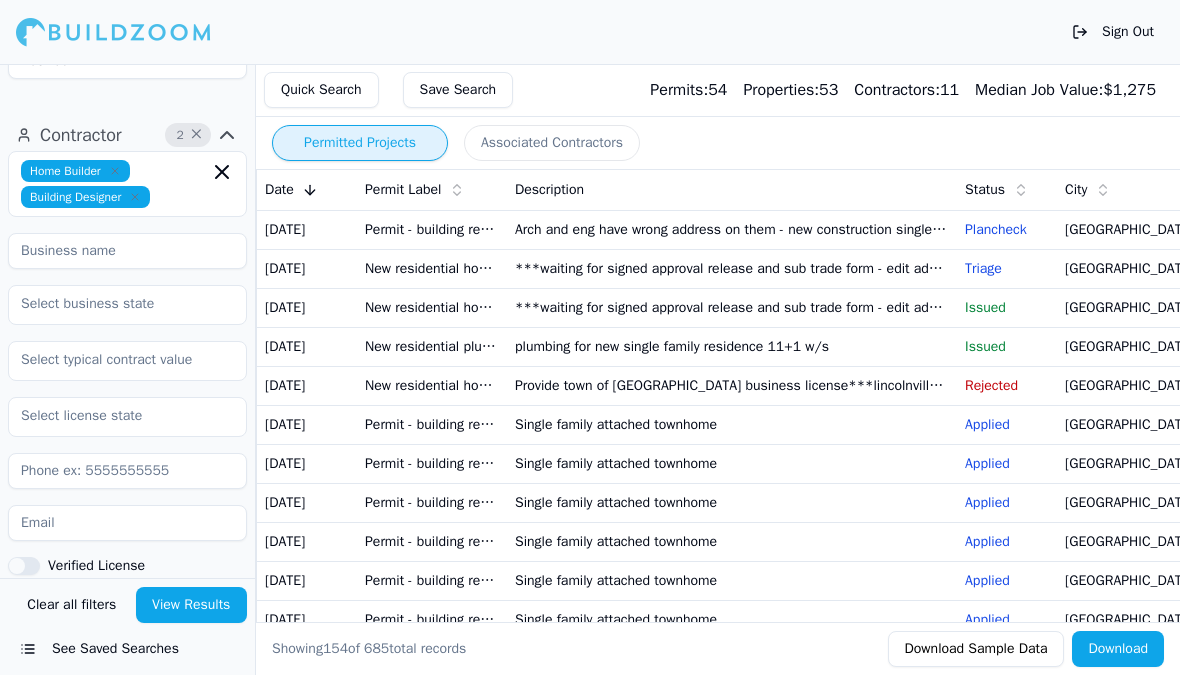 click on "Single family attached townhome" at bounding box center [732, 541] 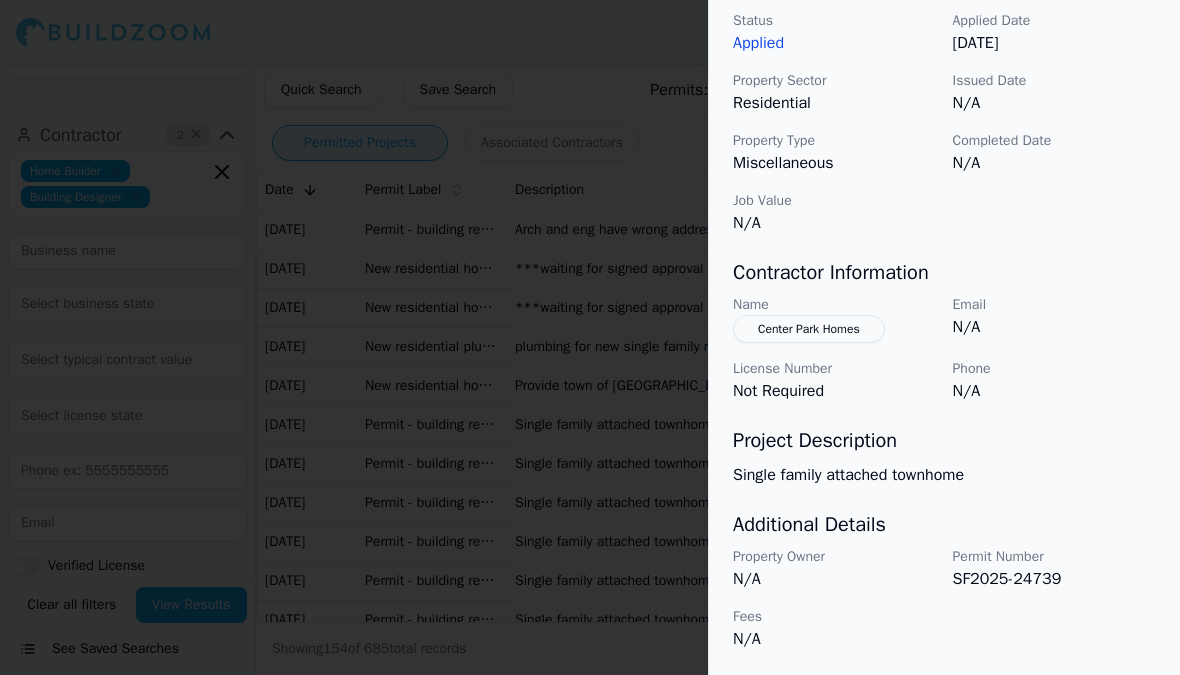 scroll, scrollTop: 294, scrollLeft: 0, axis: vertical 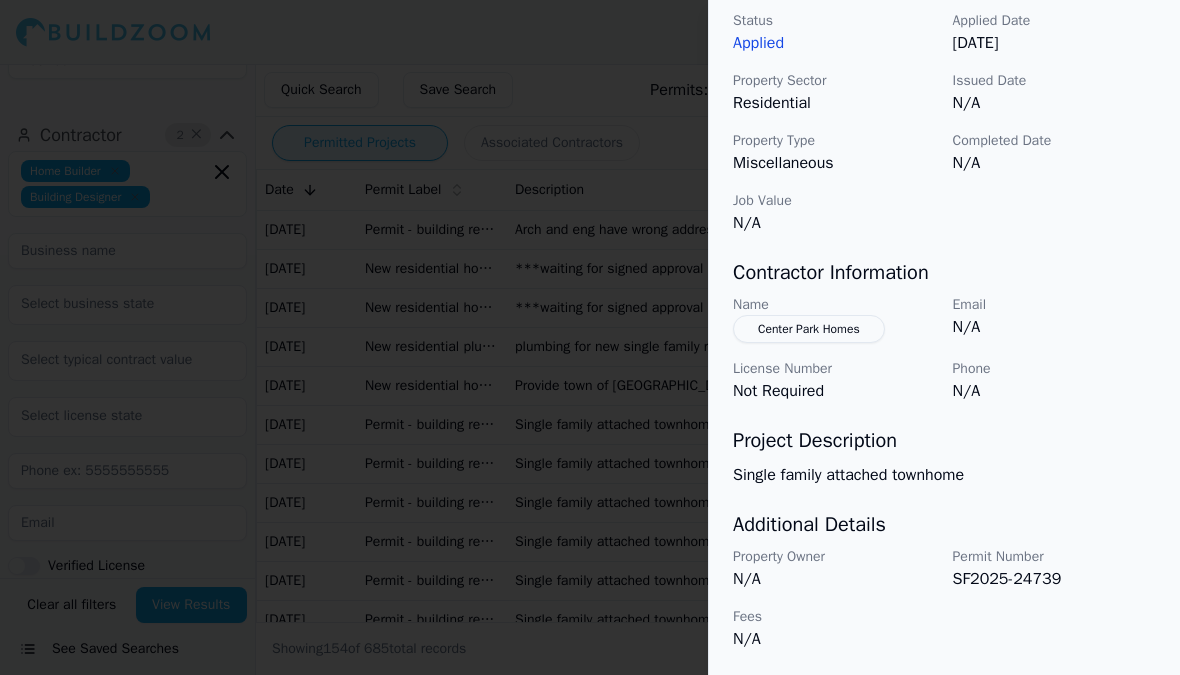 click on "Center Park Homes" at bounding box center [809, 329] 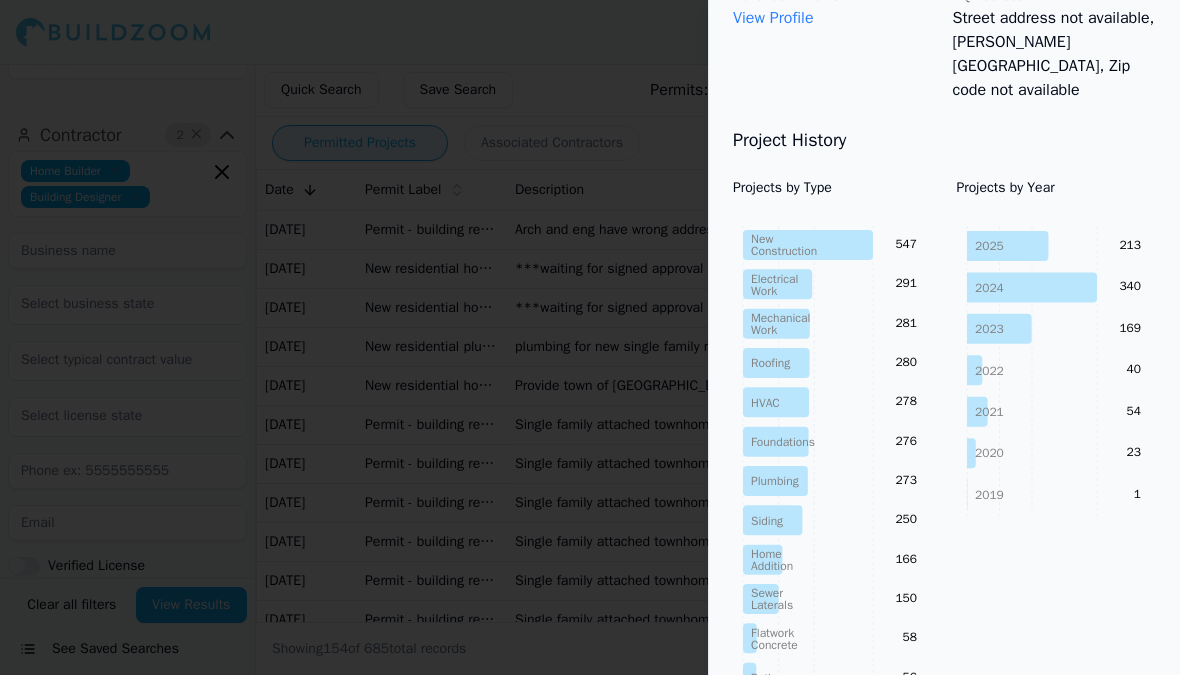 click at bounding box center [590, 337] 